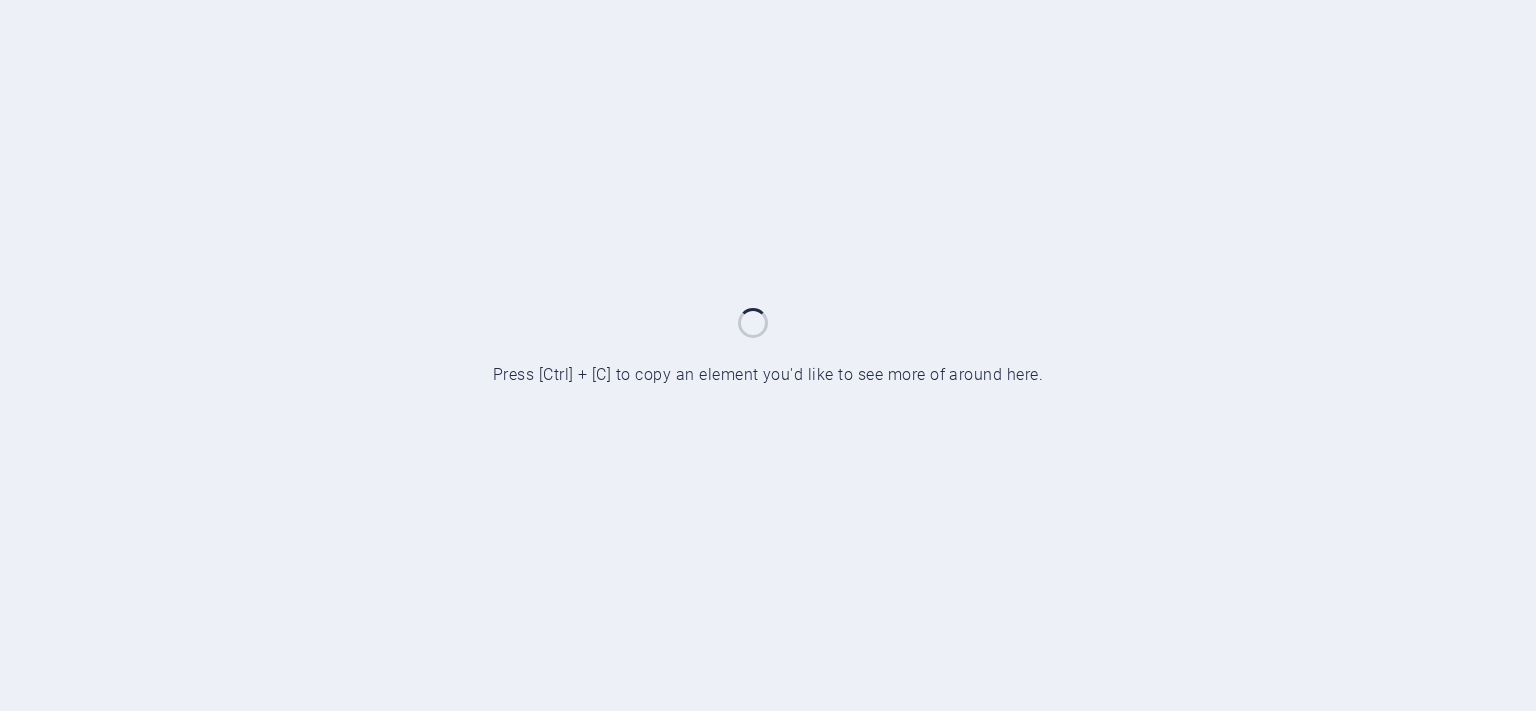 scroll, scrollTop: 0, scrollLeft: 0, axis: both 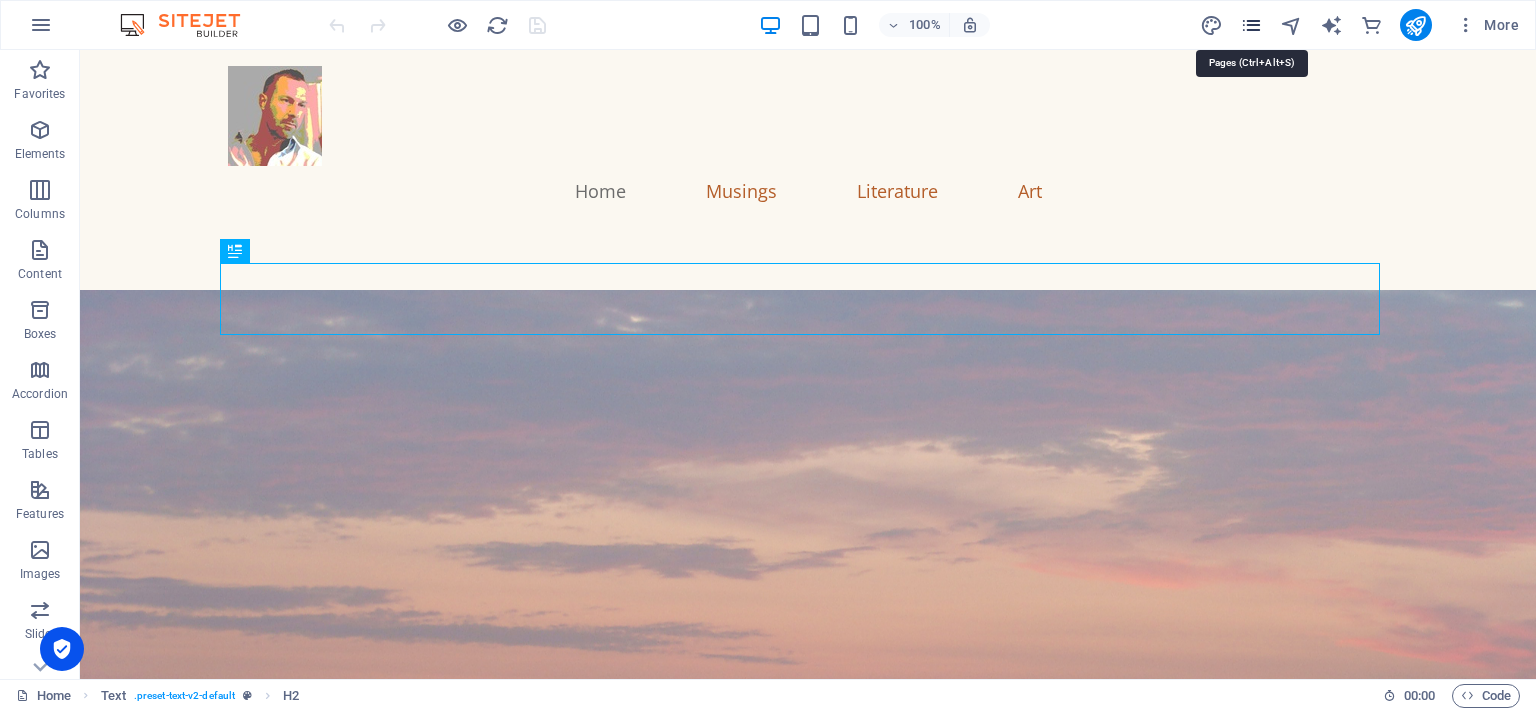 click at bounding box center (1251, 25) 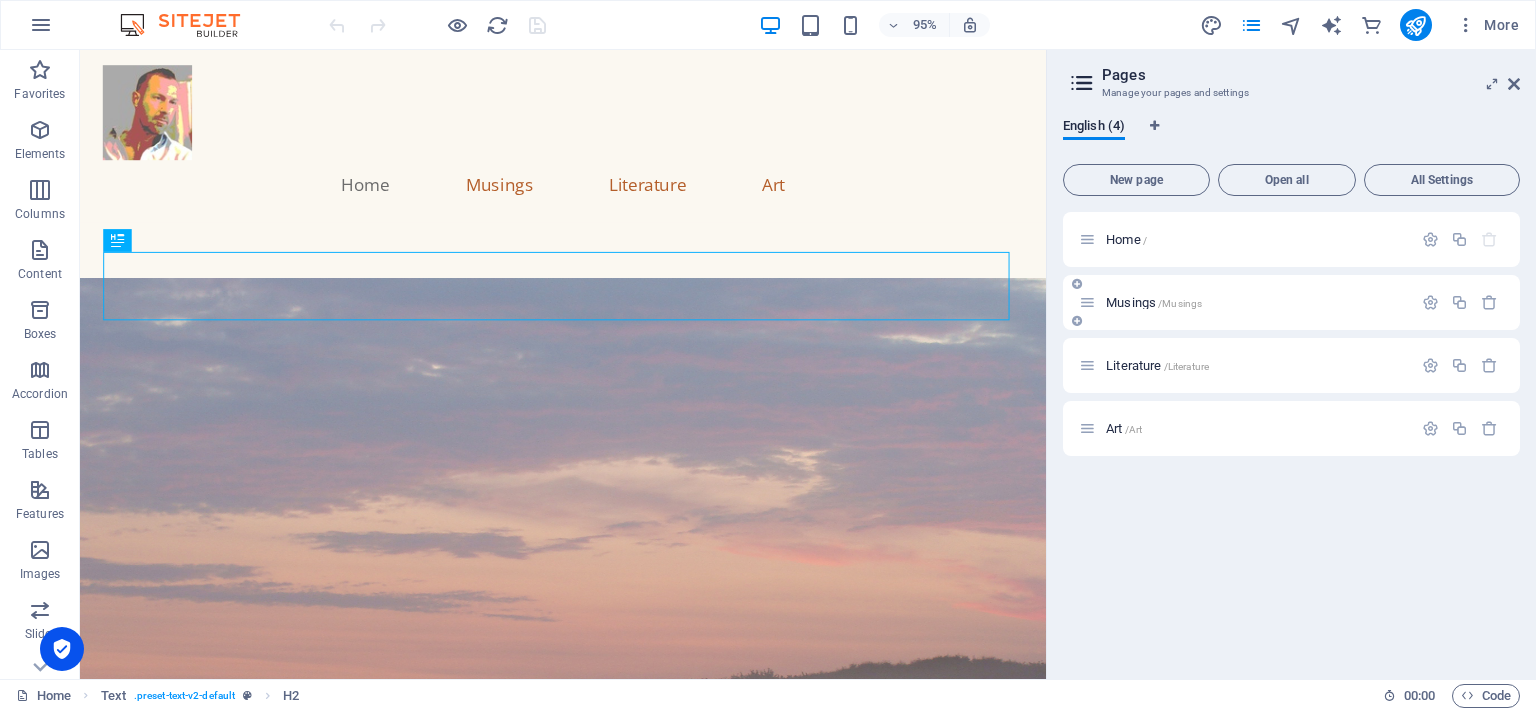 click on "Musings /Musings" at bounding box center (1245, 302) 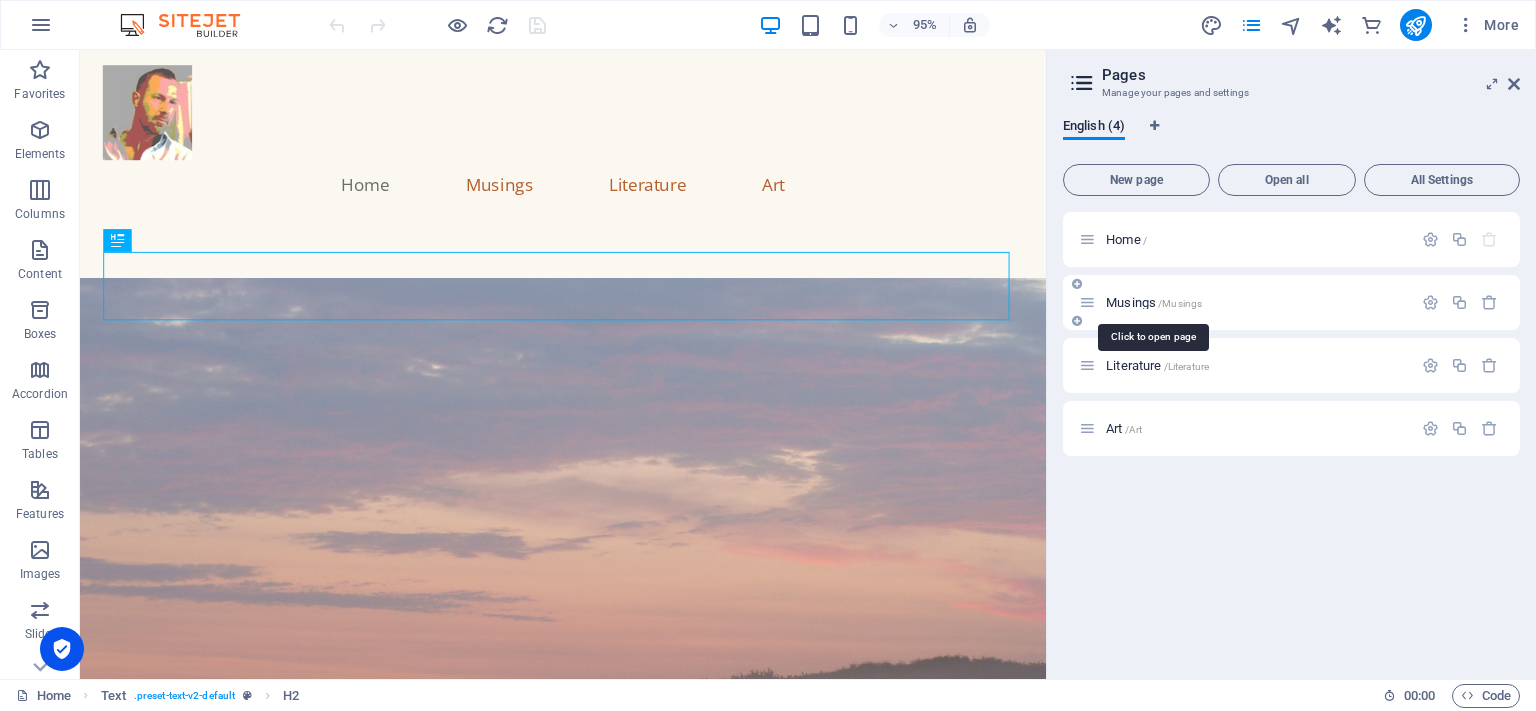 click on "/Musings" at bounding box center [1180, 303] 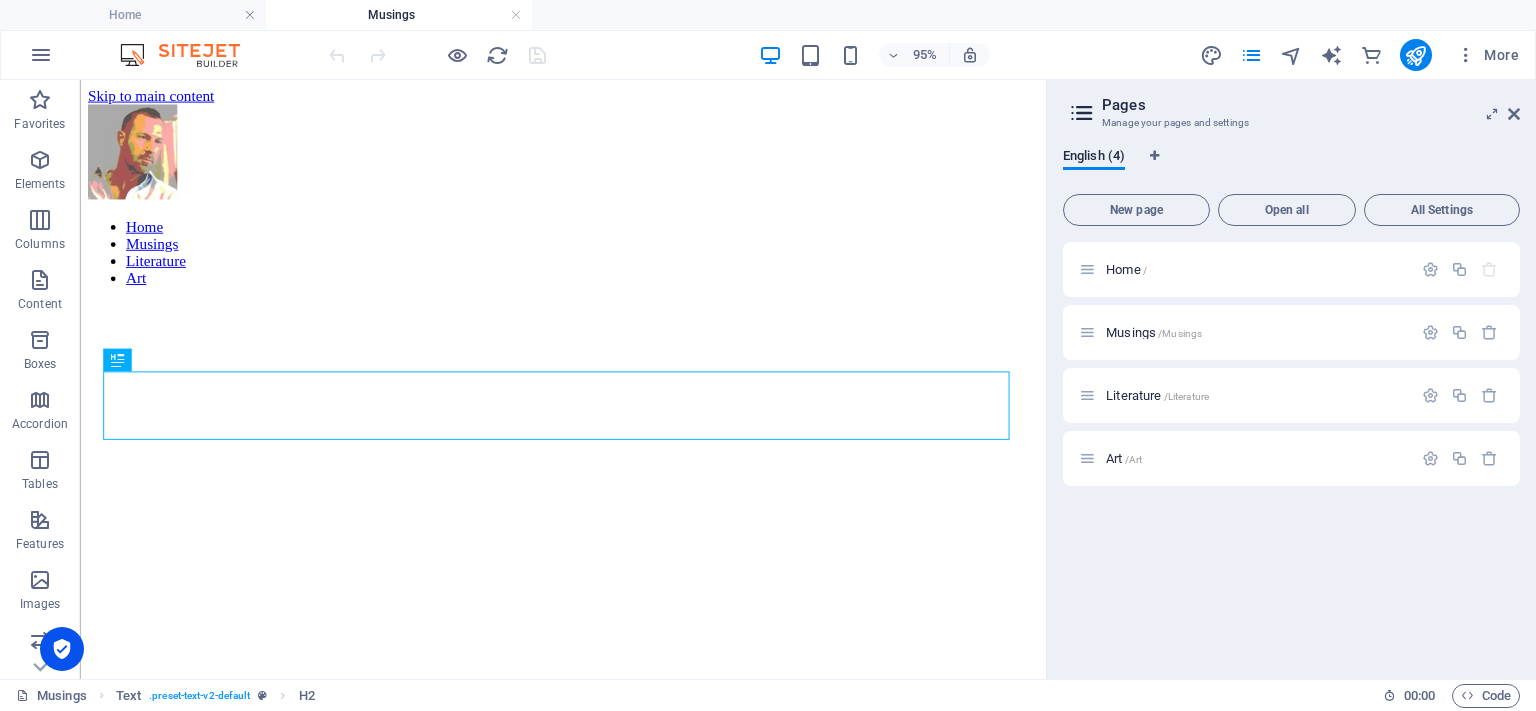 scroll, scrollTop: 790, scrollLeft: 0, axis: vertical 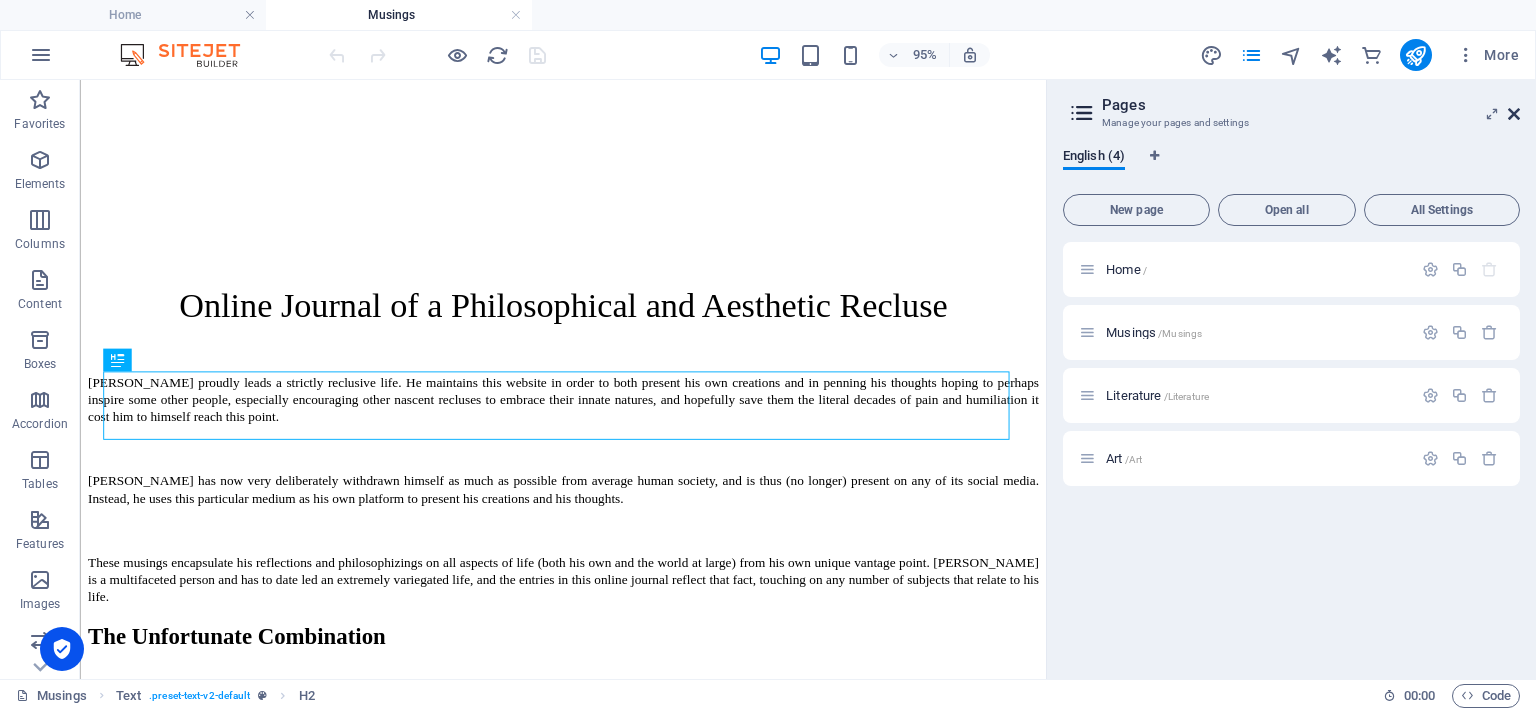 click at bounding box center [1514, 114] 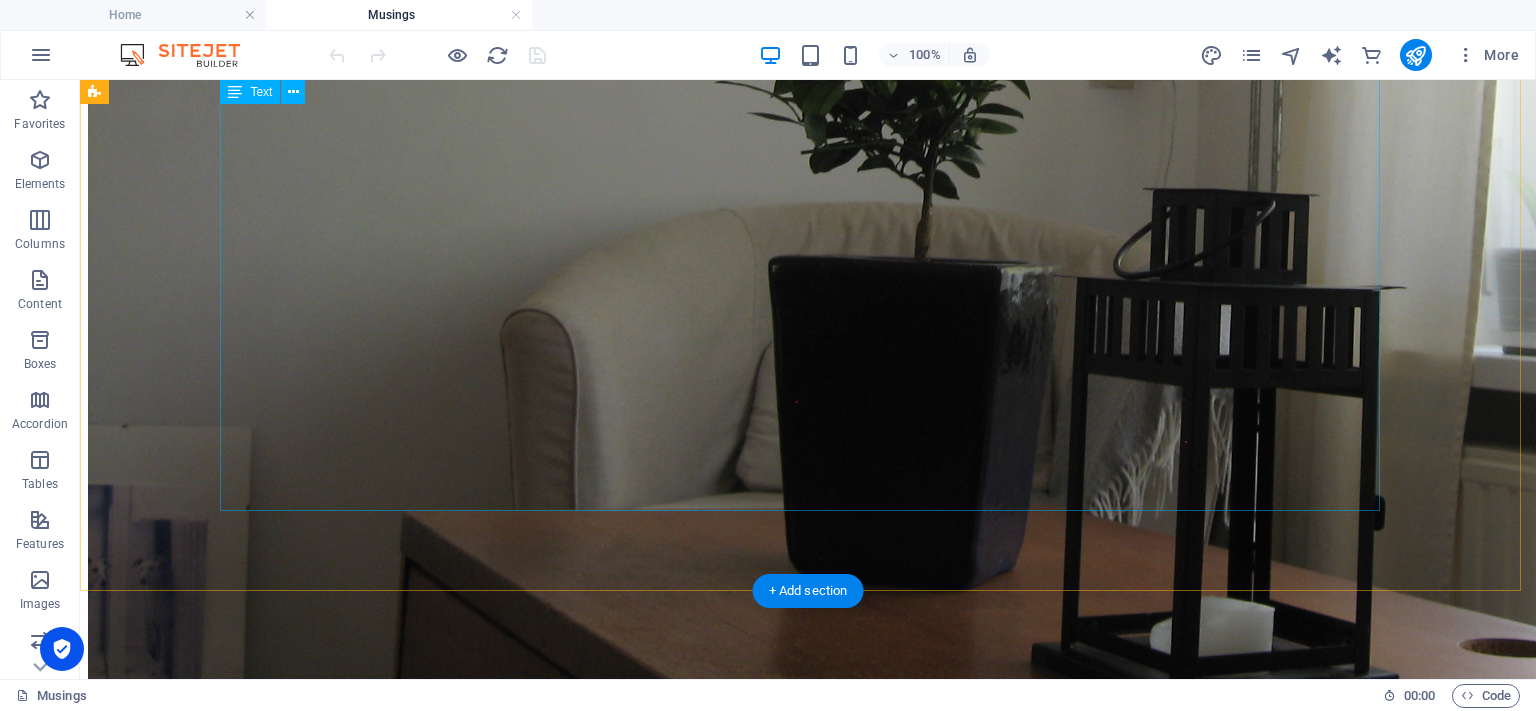 scroll, scrollTop: 2990, scrollLeft: 0, axis: vertical 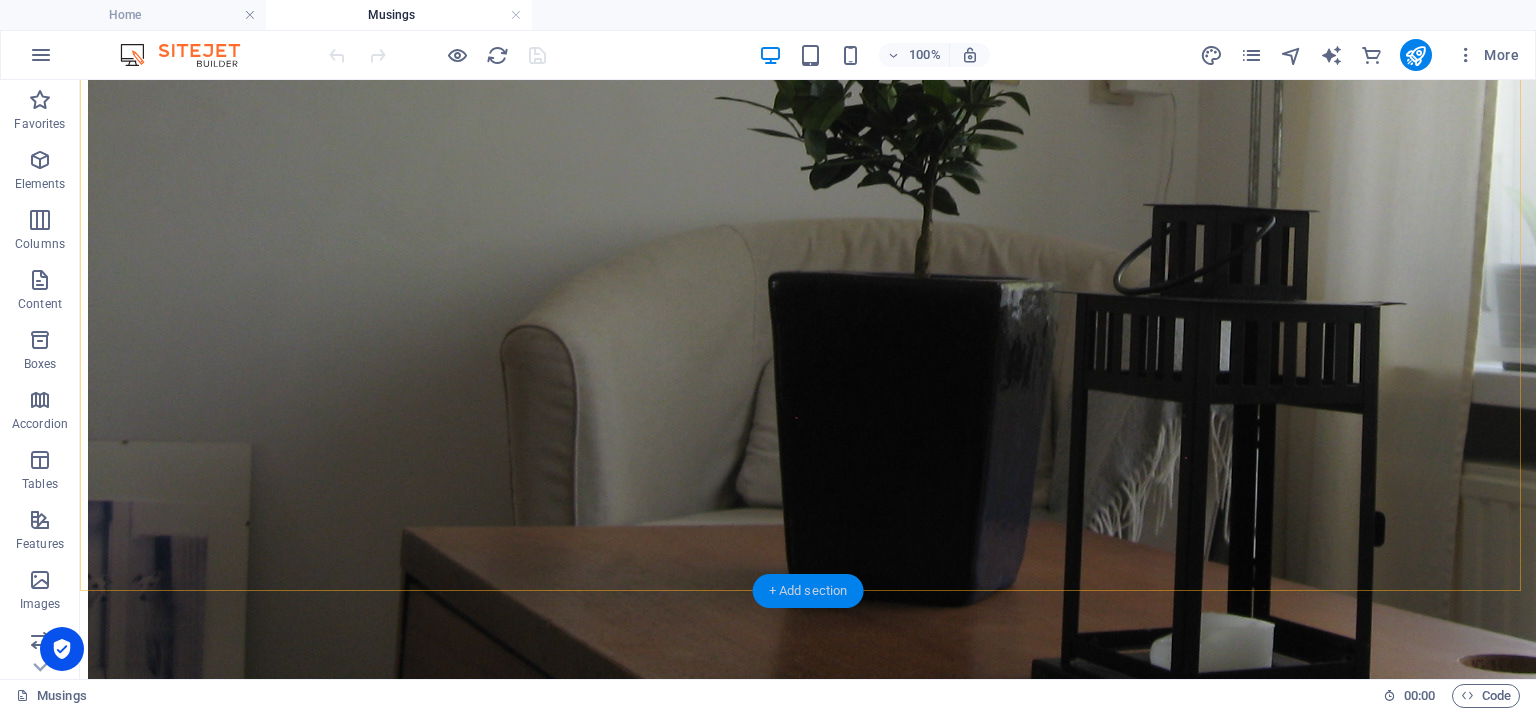 drag, startPoint x: 33, startPoint y: 363, endPoint x: 808, endPoint y: 592, distance: 808.125 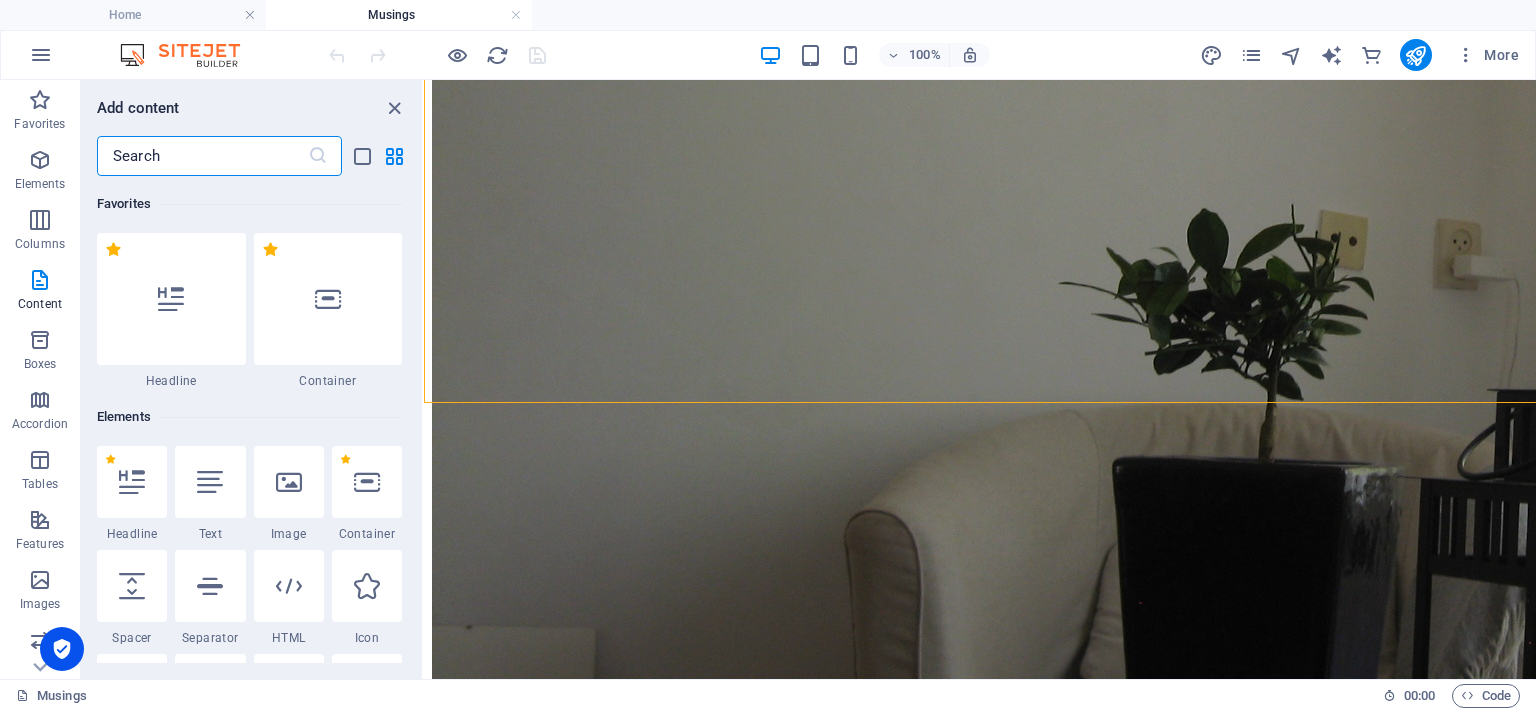 scroll, scrollTop: 3178, scrollLeft: 0, axis: vertical 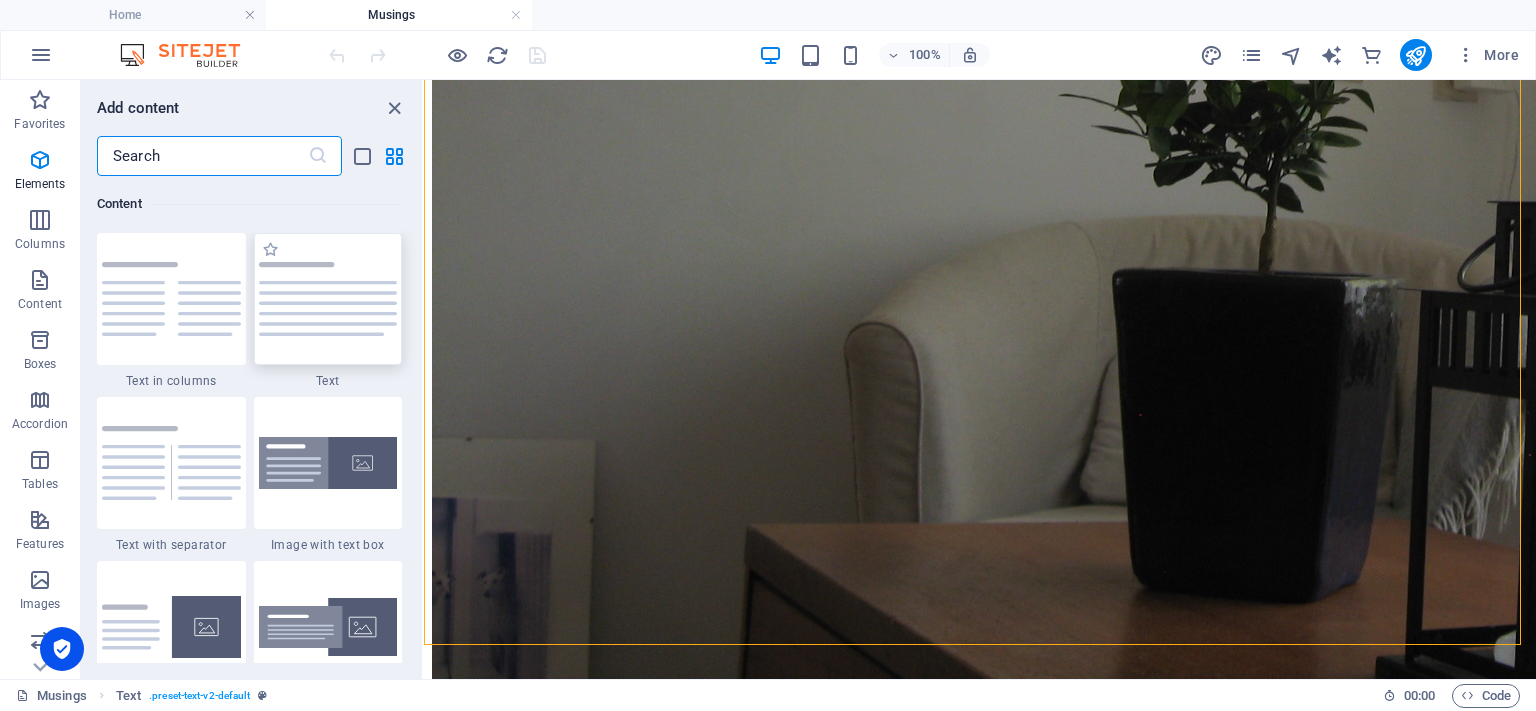 click at bounding box center [328, 299] 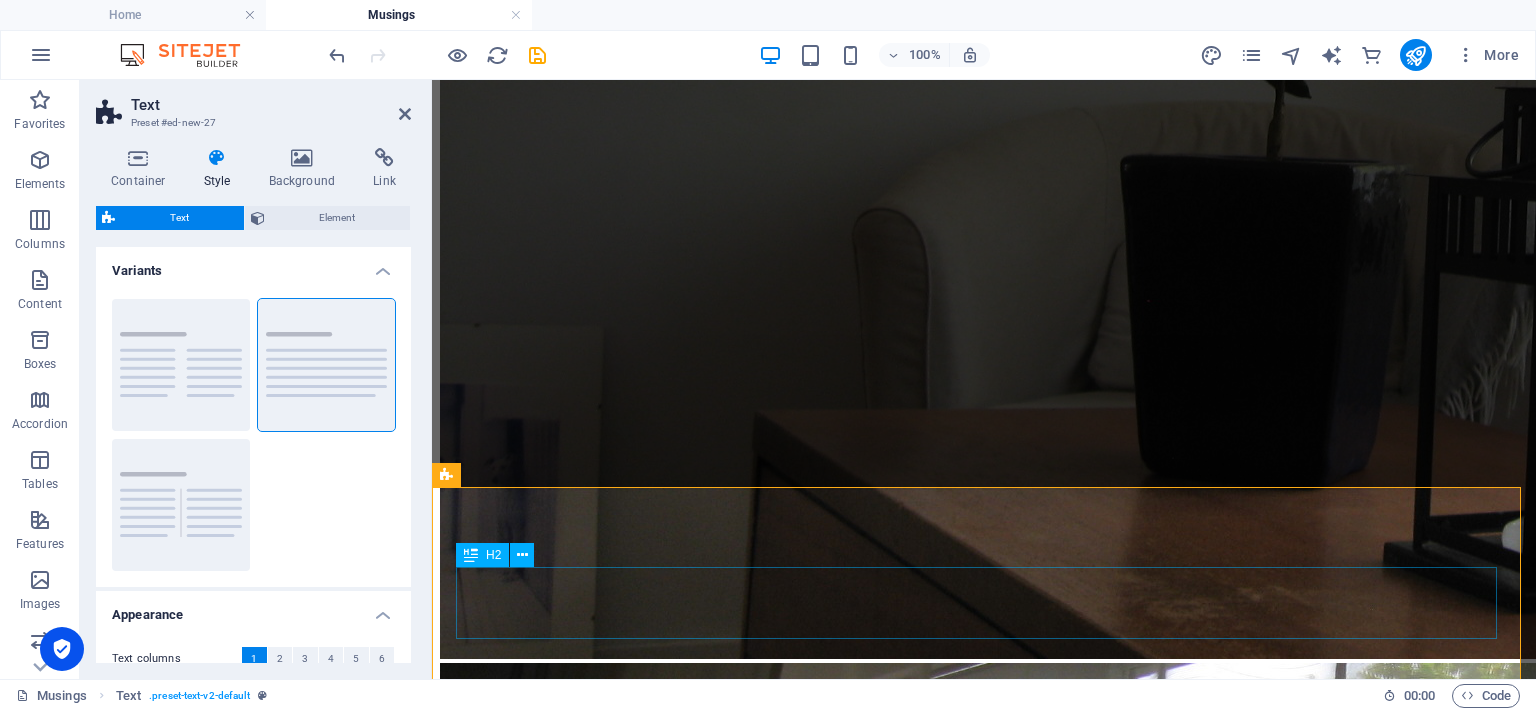 scroll, scrollTop: 3404, scrollLeft: 0, axis: vertical 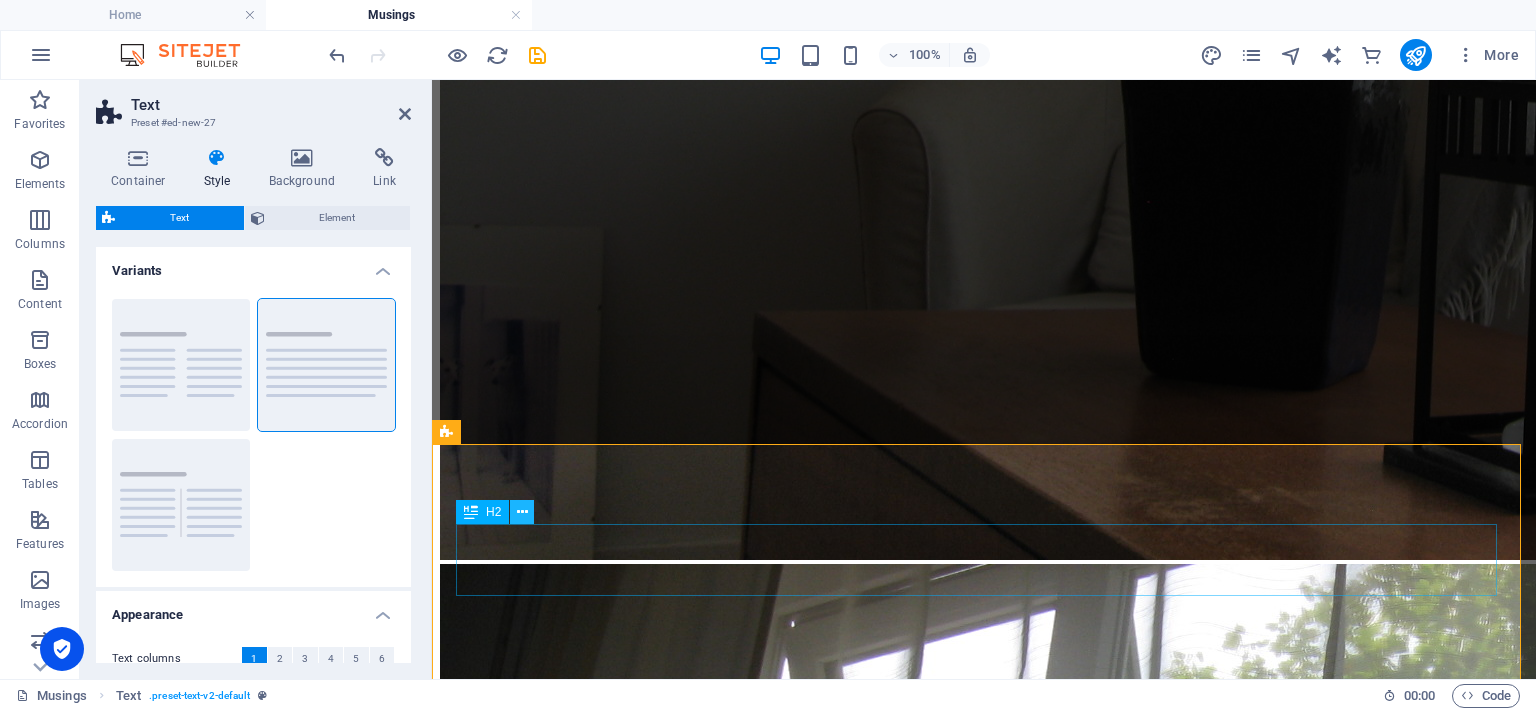 click at bounding box center (522, 512) 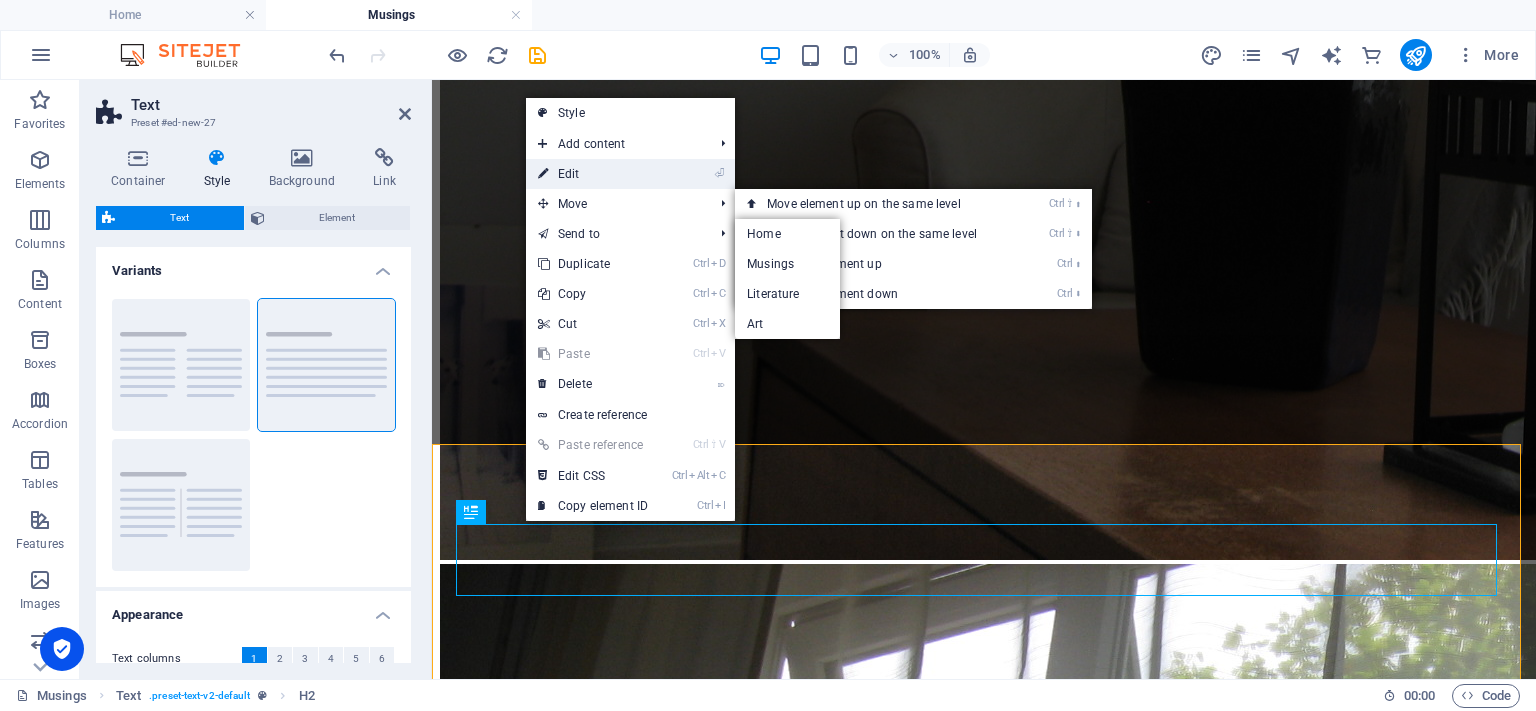 click on "⏎  Edit" at bounding box center [593, 174] 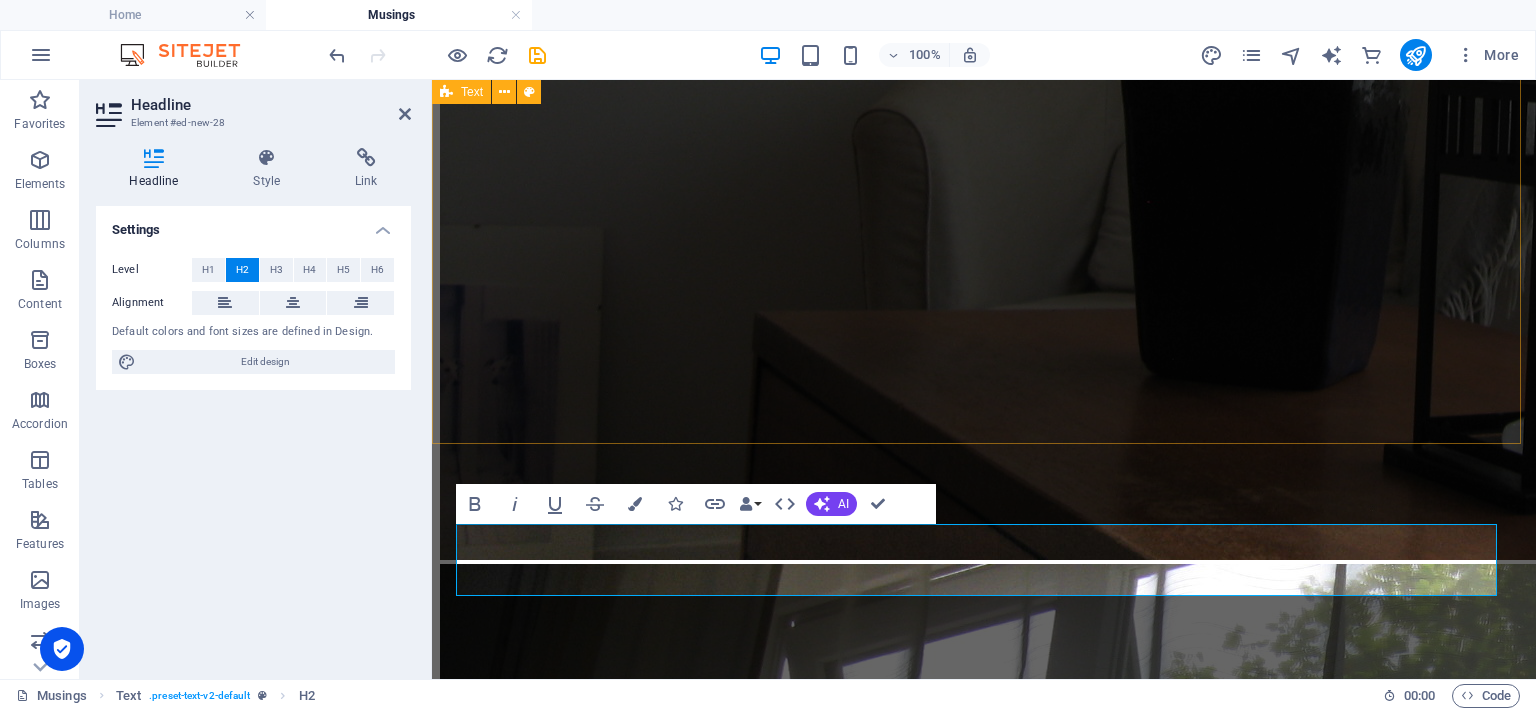 type 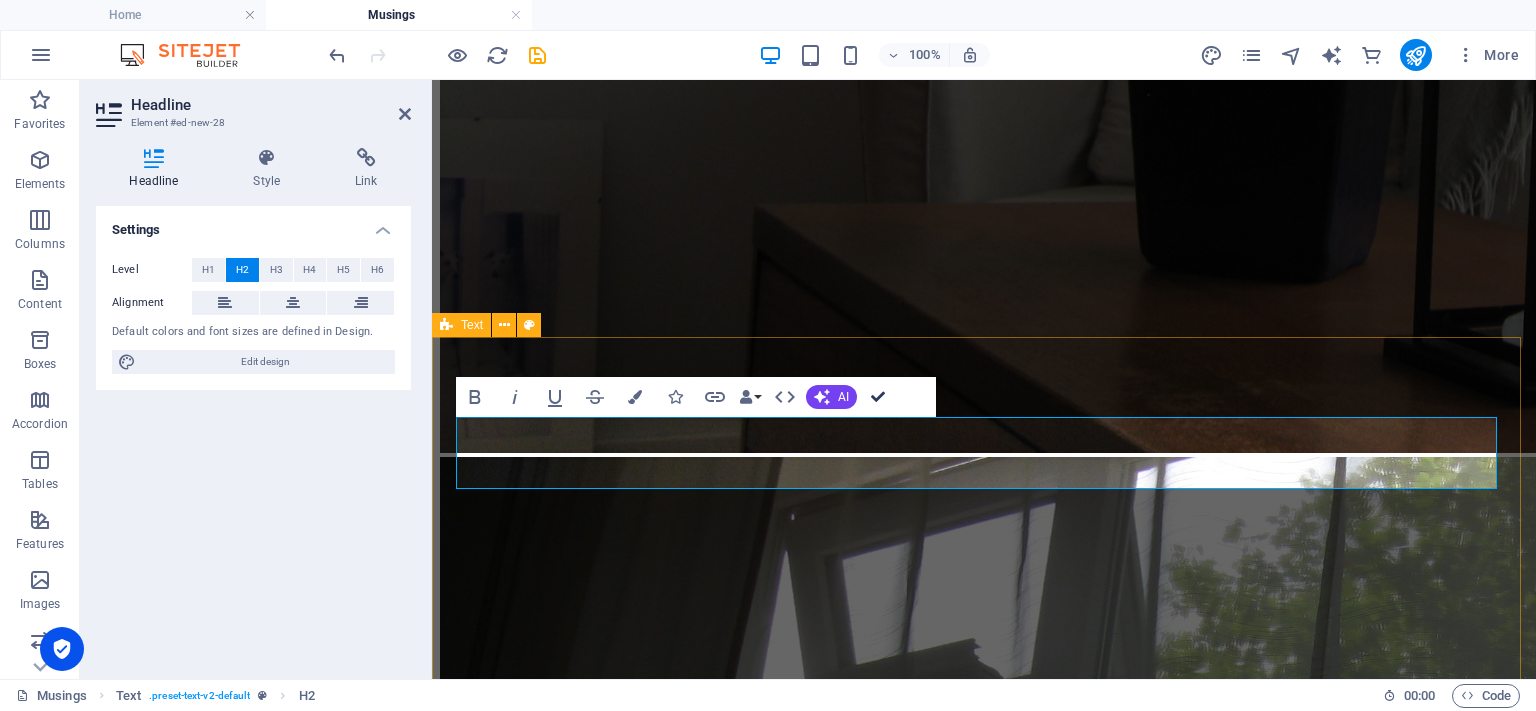 scroll, scrollTop: 3604, scrollLeft: 0, axis: vertical 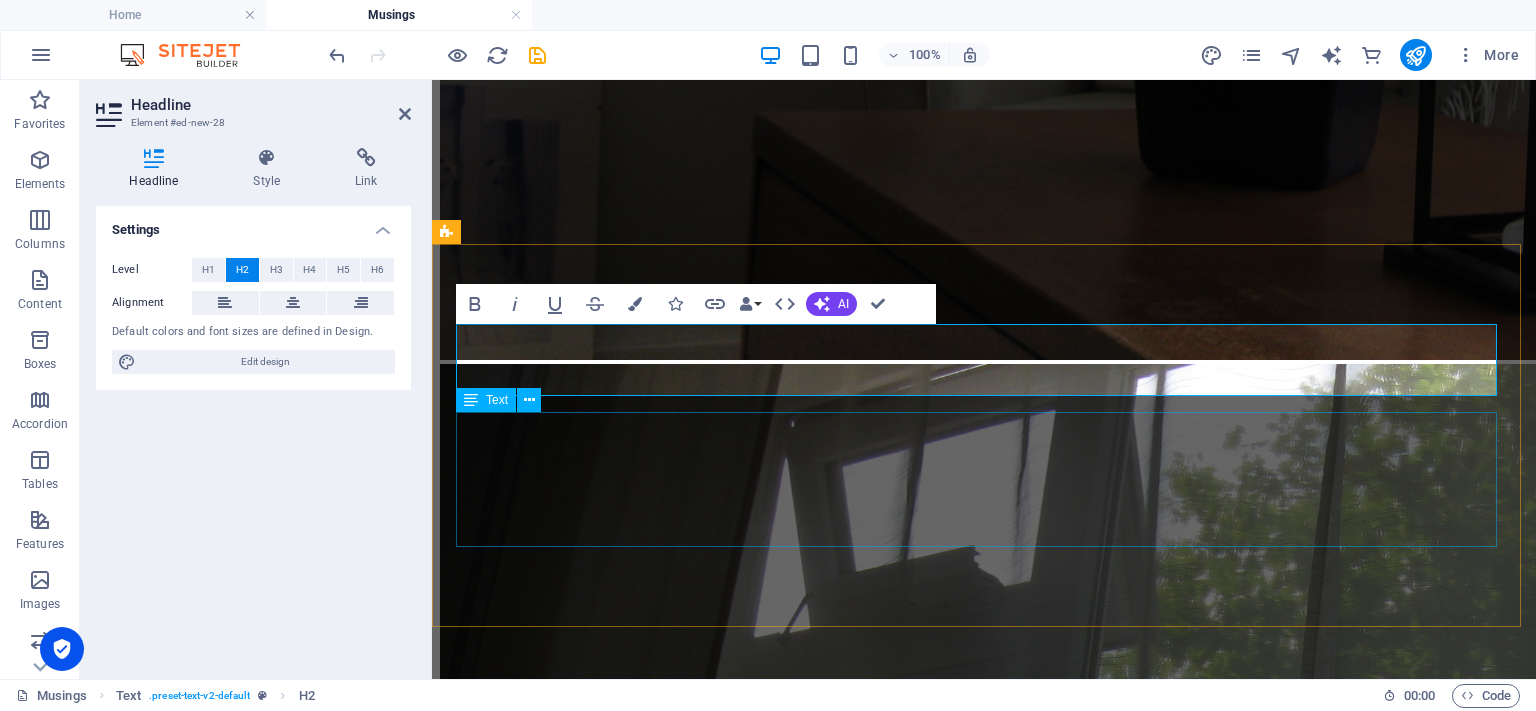 click on "Lorem ipsum dolor sitope amet, consectetur adipisicing elitip. Massumenda, dolore, cum vel modi asperiores consequatur suscipit quidem ducimus eveniet iure expedita consecteture odiogil voluptatum similique fugit voluptates atem accusamus quae quas dolorem tenetur facere tempora maiores adipisci reiciendis accusantium voluptatibus id voluptate tempore dolor harum nisi amet! Nobis, eaque. Aenean commodo ligula eget dolor. Lorem ipsum dolor sit amet, consectetuer adipiscing elit leget odiogil voluptatum similique fugit voluptates dolor. Libero assumenda, dolore, cum vel modi asperiores consequatur." at bounding box center (984, 4154) 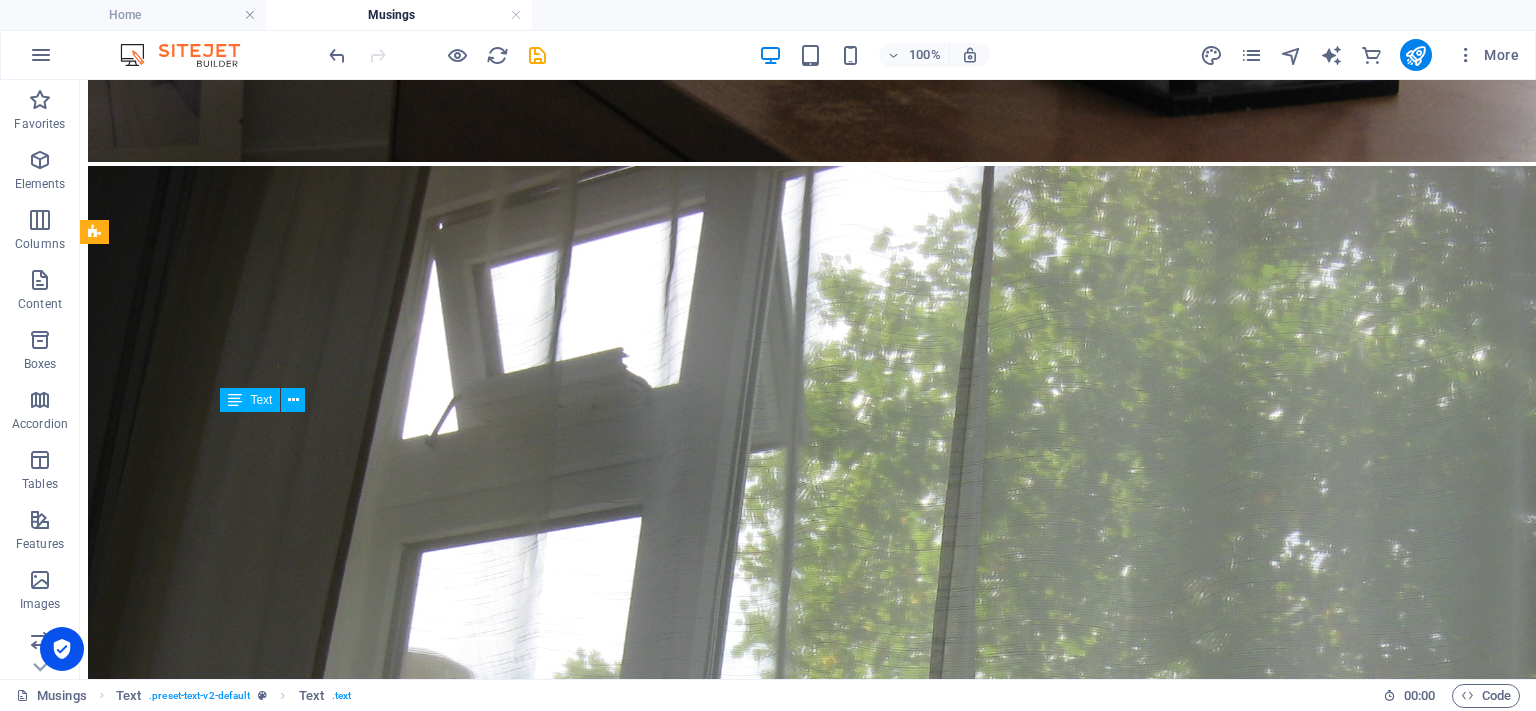 scroll, scrollTop: 3336, scrollLeft: 0, axis: vertical 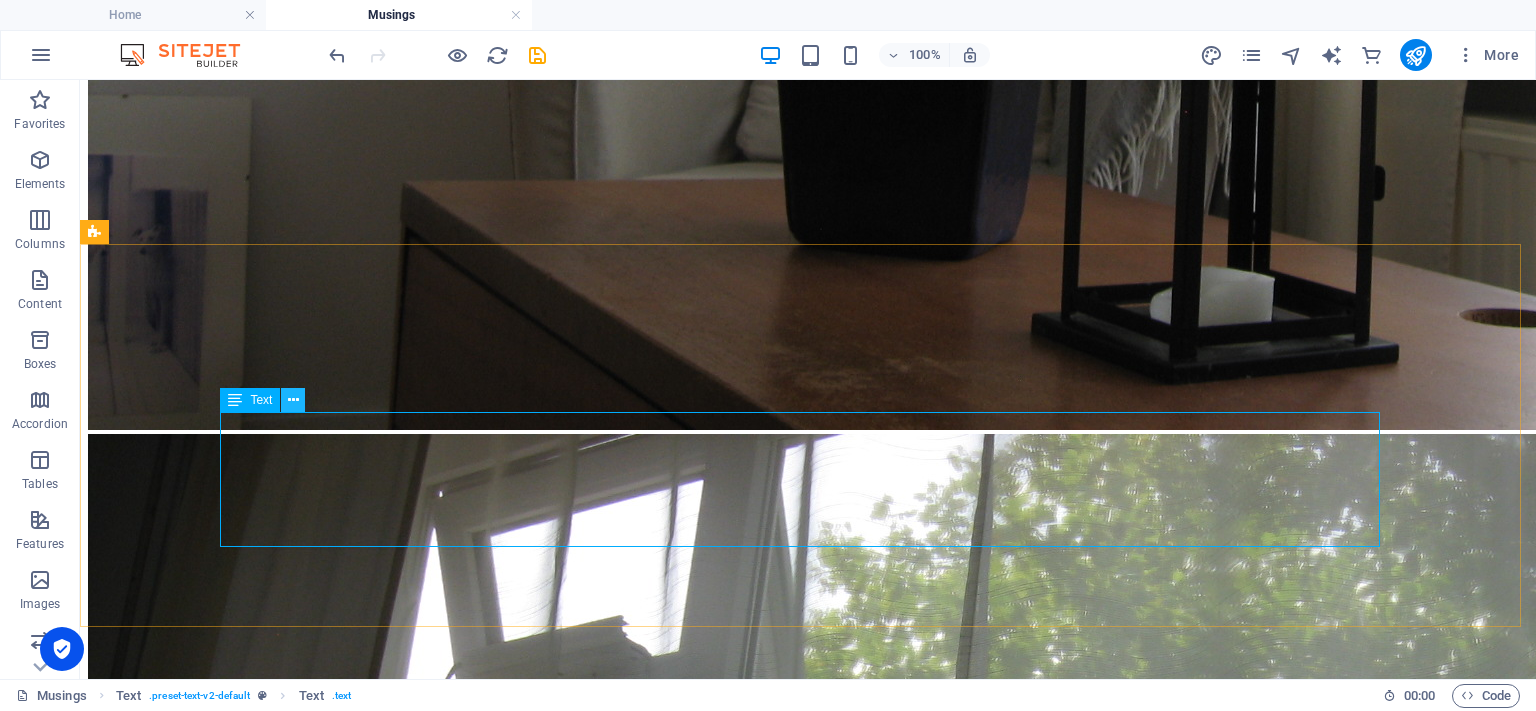 click at bounding box center [293, 400] 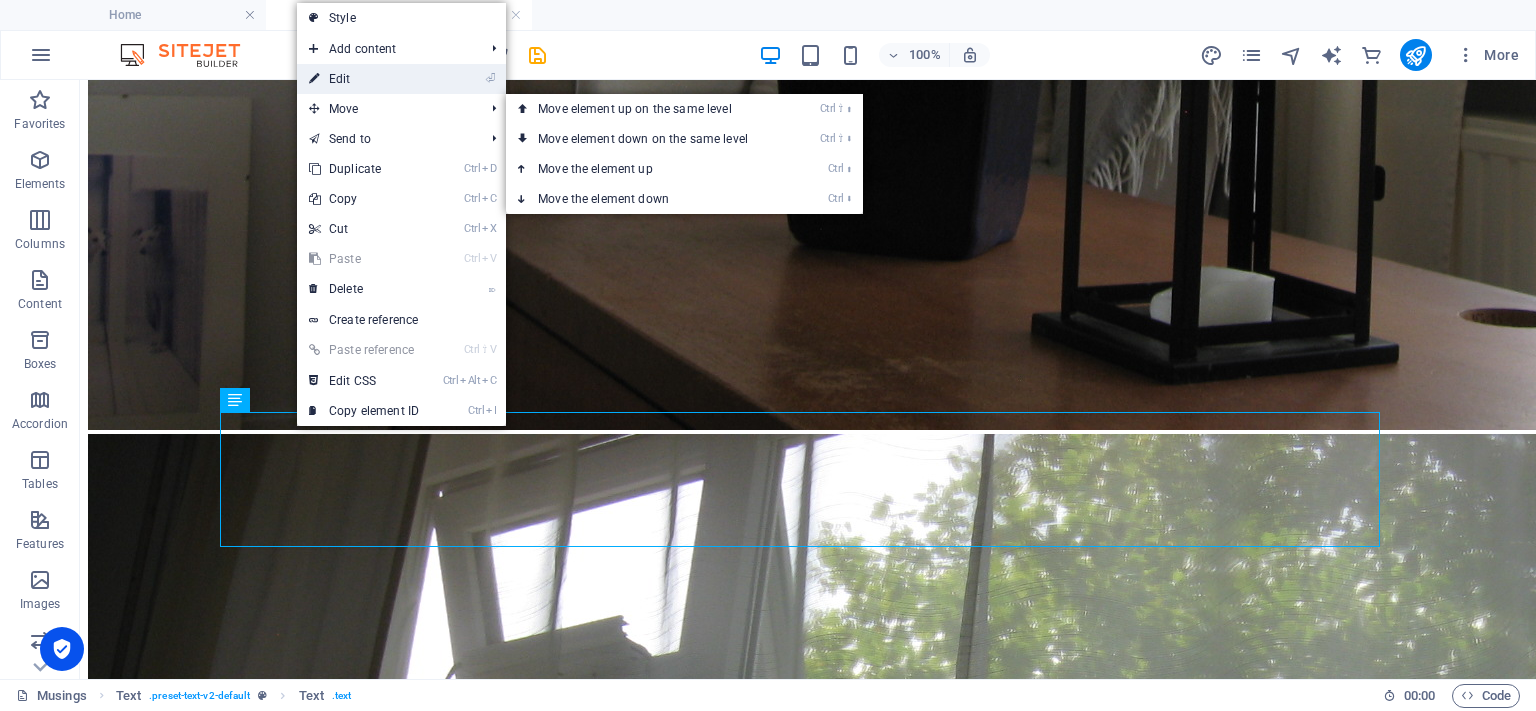click on "⏎  Edit" at bounding box center (364, 79) 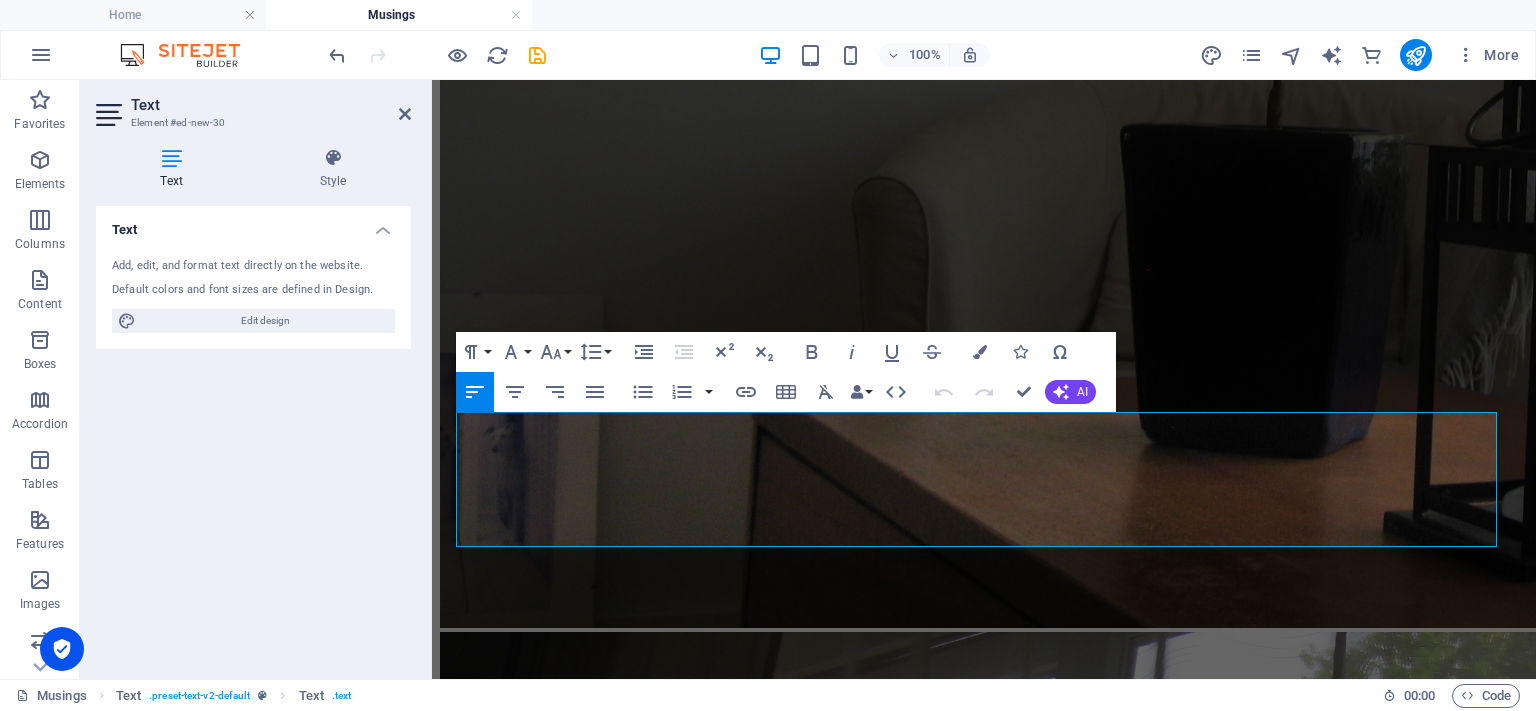scroll, scrollTop: 3604, scrollLeft: 0, axis: vertical 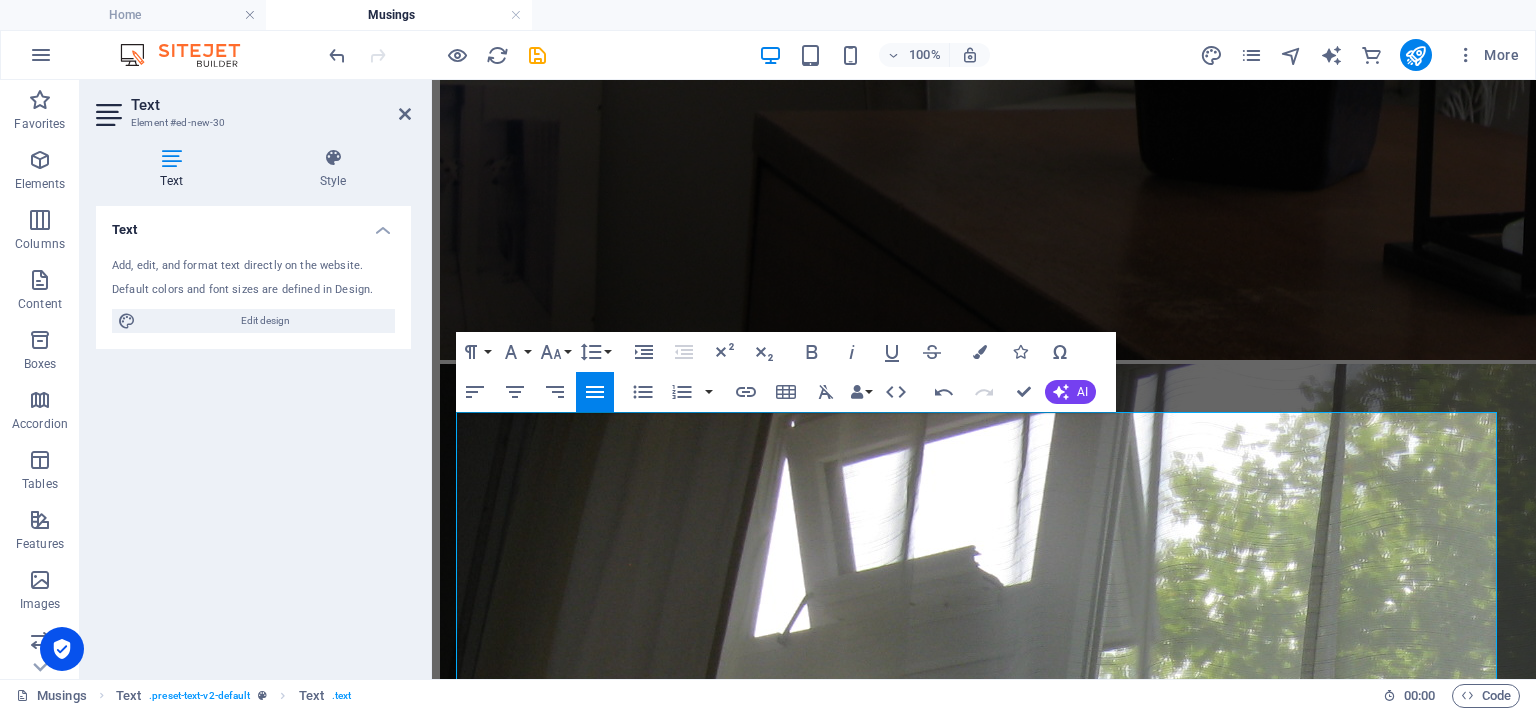 click 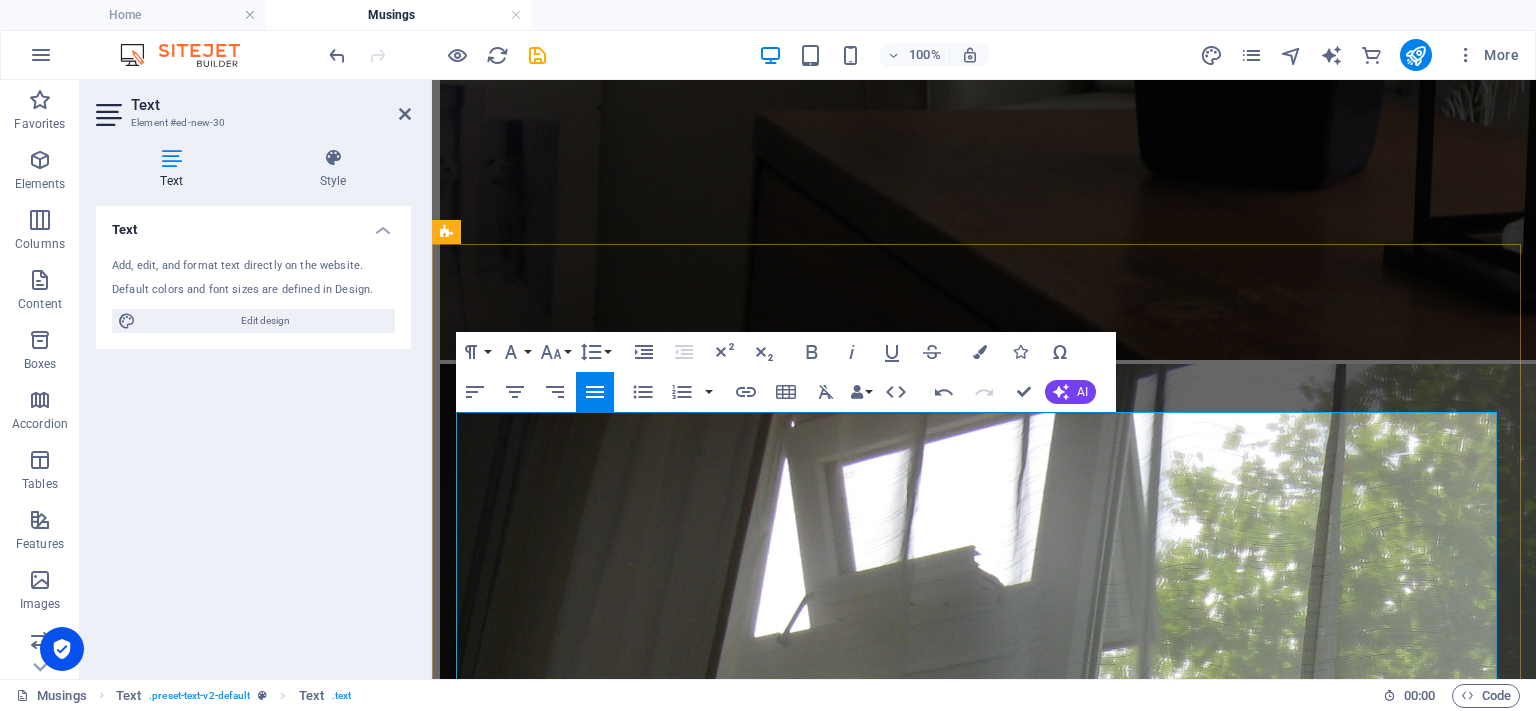 click on "The [DATE]" at bounding box center (984, 4129) 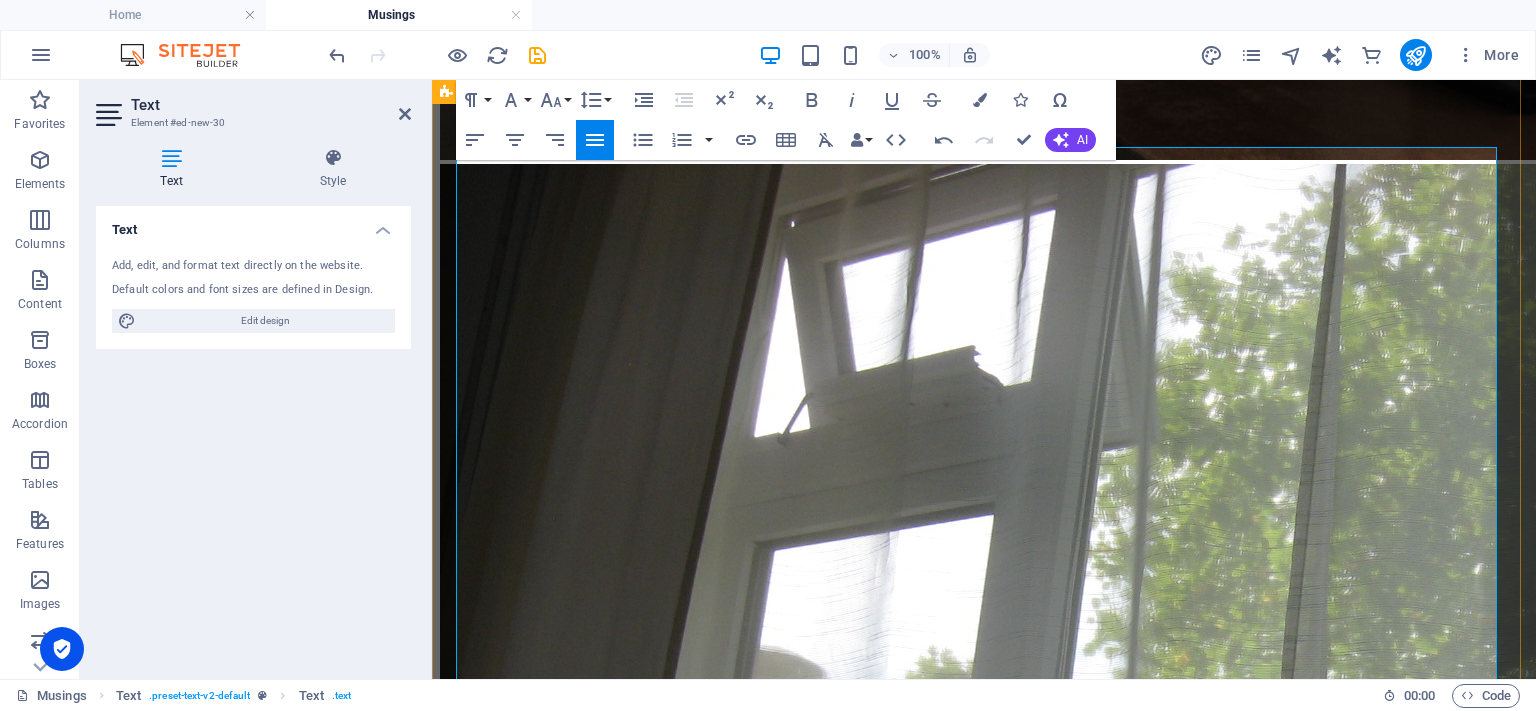 scroll, scrollTop: 3904, scrollLeft: 0, axis: vertical 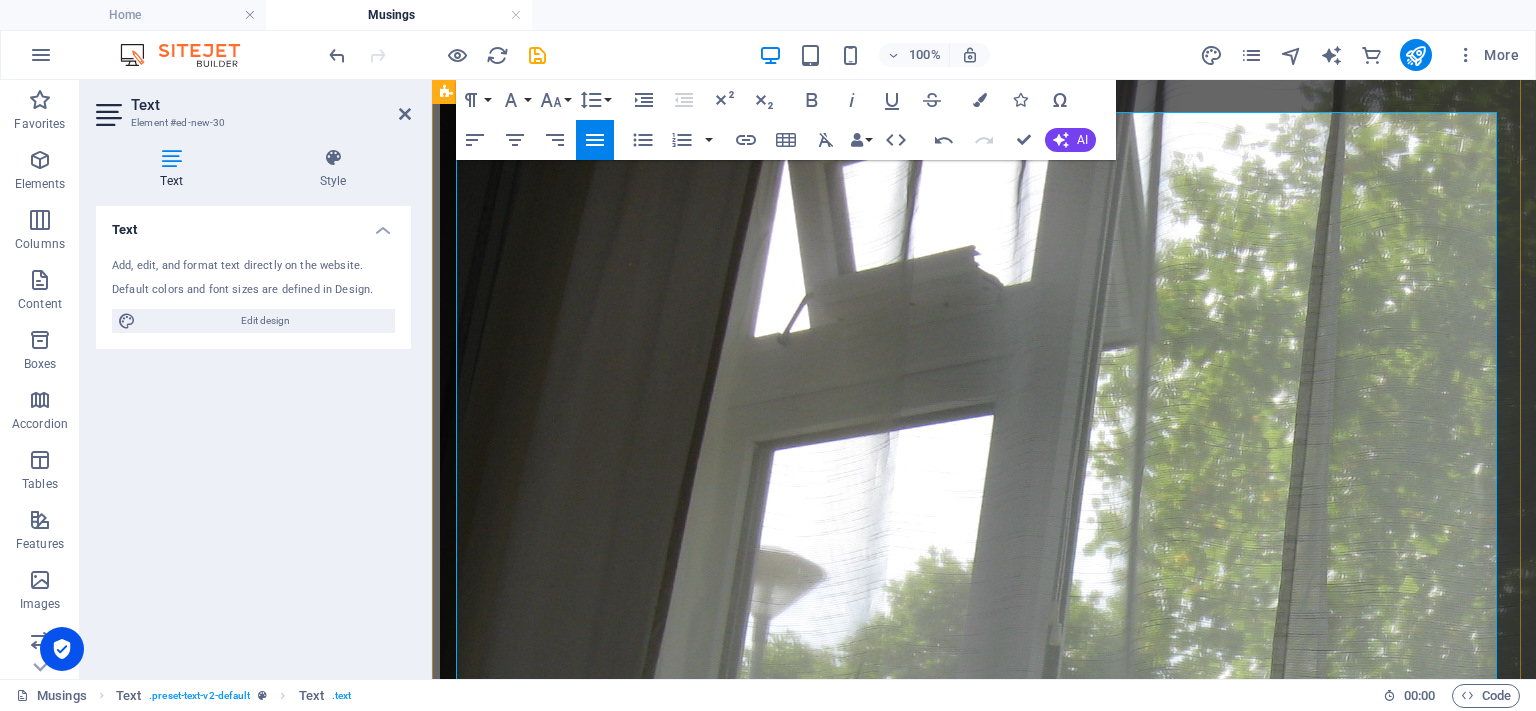 click on "If my situation were any different, I might seriously consider just remaining in this house. As I have mentioned before, there are countless things I like about this house: I love the design; I love the small flower beds that require minimal work from me; I love the location against a path that runs between it and the hedge bordering the greenery in front of me; I love the tall tulip tree across from me that dominates my view; I love the location of the street lantern on the path in front of me: it lights up the house sufficiently at night, that I can move about without turning on any lights. I love the fact that the distance between my house and those across the street is about the length of a football field. I adore the size, and I love the fact that it reminds me almost of a cottage, complete with a slightly wavy roofline. This is only because these houses are rather poorly maintained, but it exudes the quirky character I love. If  two whole year" at bounding box center (984, 4049) 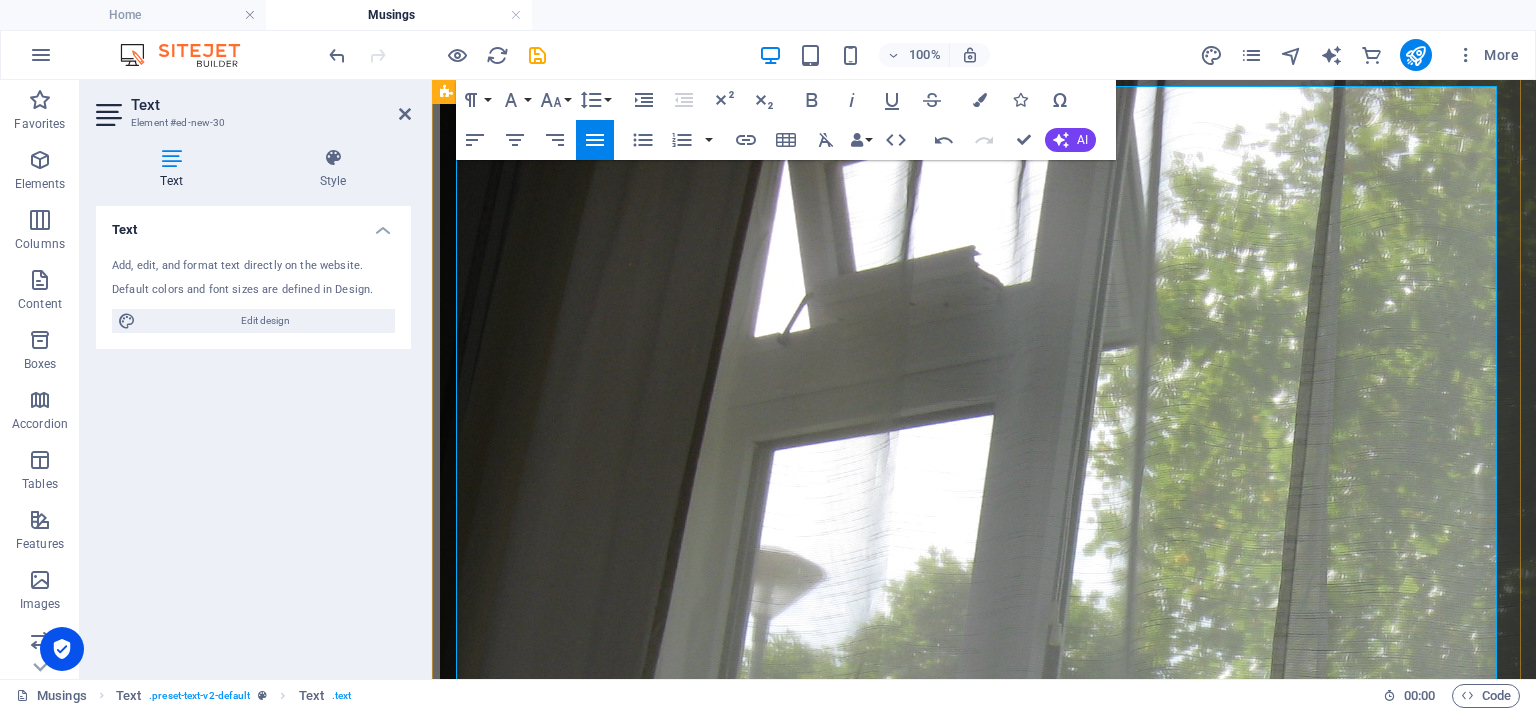 scroll, scrollTop: 4004, scrollLeft: 0, axis: vertical 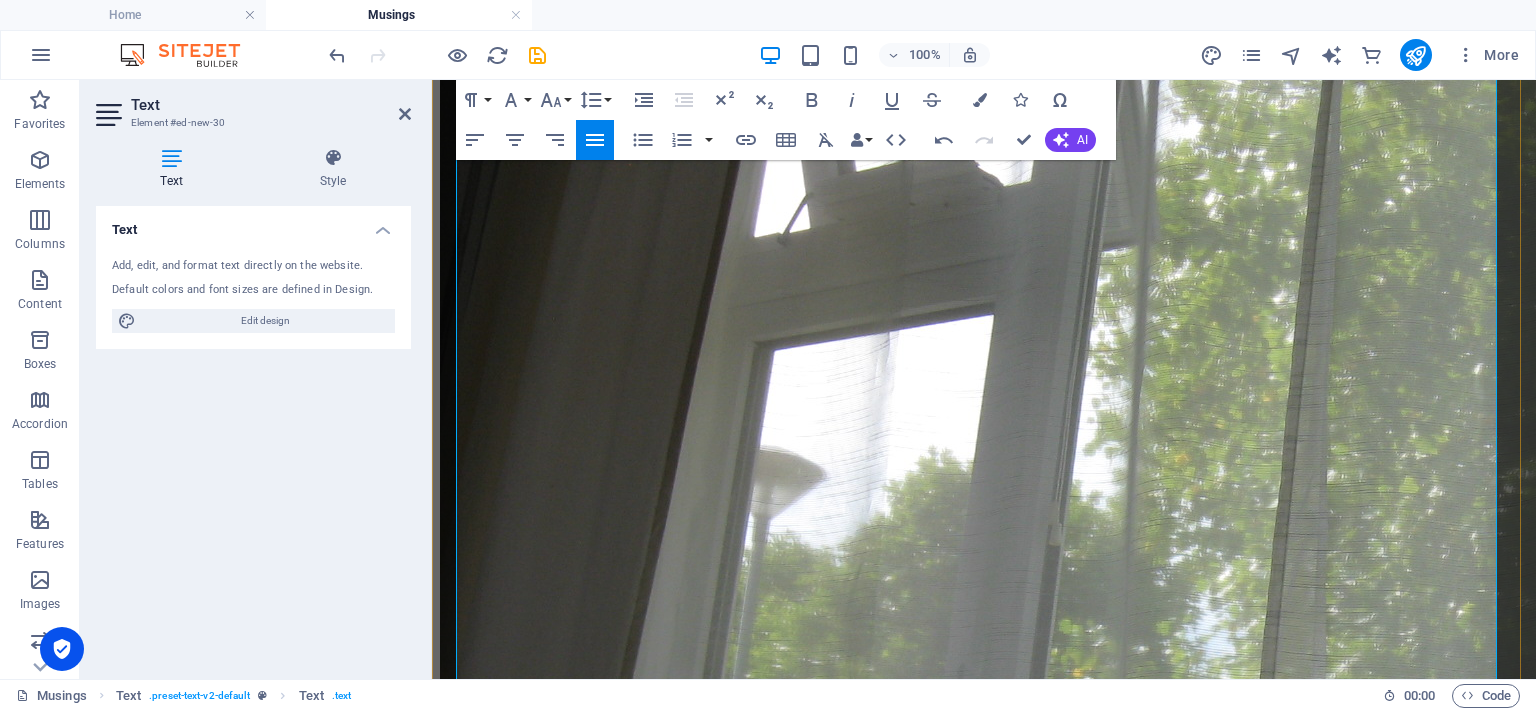 click on "If  I had the physical ability at this time to simply go to other places, I would really consider just staying here. But, I don’t. The reality is that it has happened fully  two  times already since I have lived here that I did not leave the village in a  whole year . I think even mediaeval peasants who remained living in the same house all their lives got around more than I do at this time." at bounding box center [984, 4037] 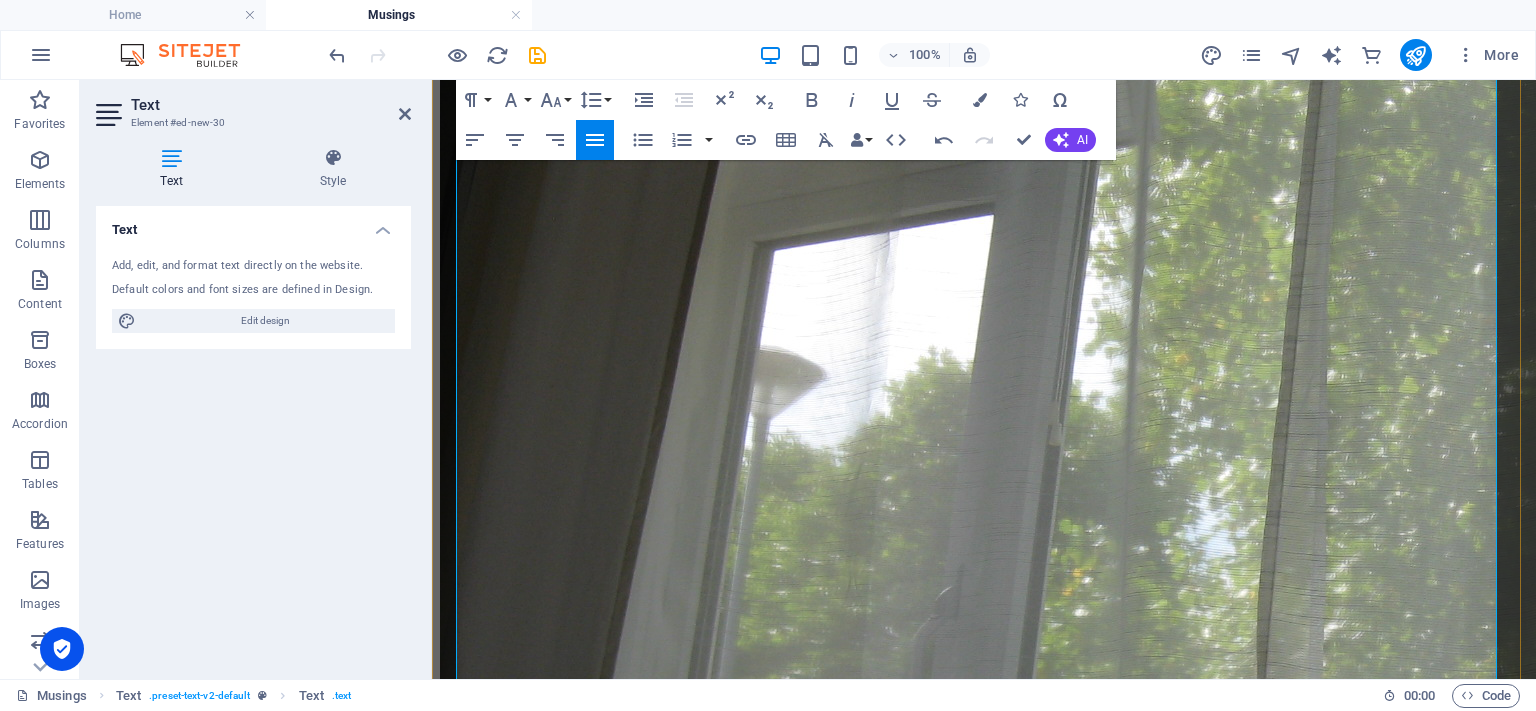 scroll, scrollTop: 4204, scrollLeft: 0, axis: vertical 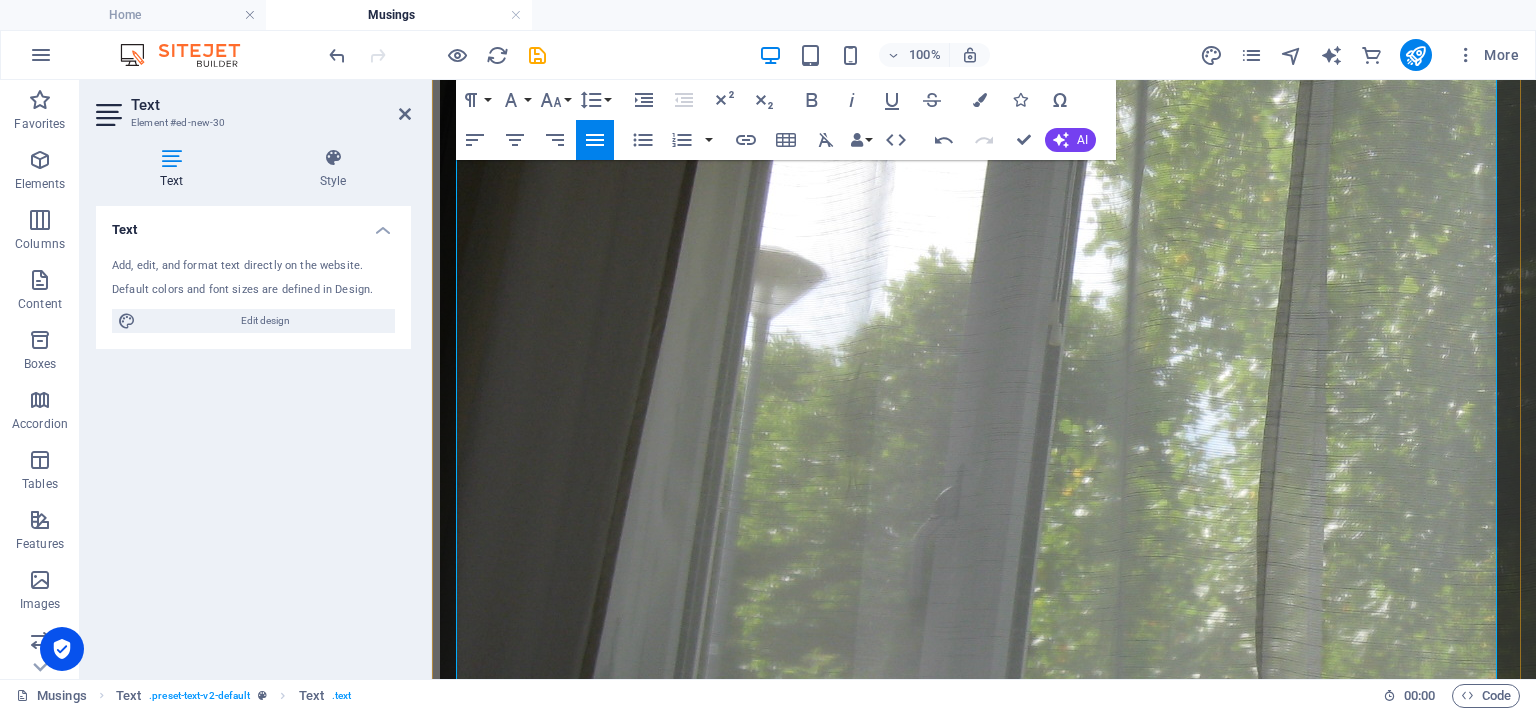 click on "If I am going to be sequestered in a village for a year at a time, let that at least be a place I really love. Photography  compels  me to constantly seek out beauty, but it is truly a challenge for me, even if I do not allow my photographs to reflect this, living in a village set next to the second-busiest shipping lane in the world, surrounded by industrial complexes and enormous modern windmills. On my walks I see fully  two  nuclear power plants, and the Dutch government is currently discussing placing  several  more right where my eye falls on my walks. There is beauty everywhere, but in this particular place finding it is akin to locating a needle in a haystack sometimes." at bounding box center (984, 3968) 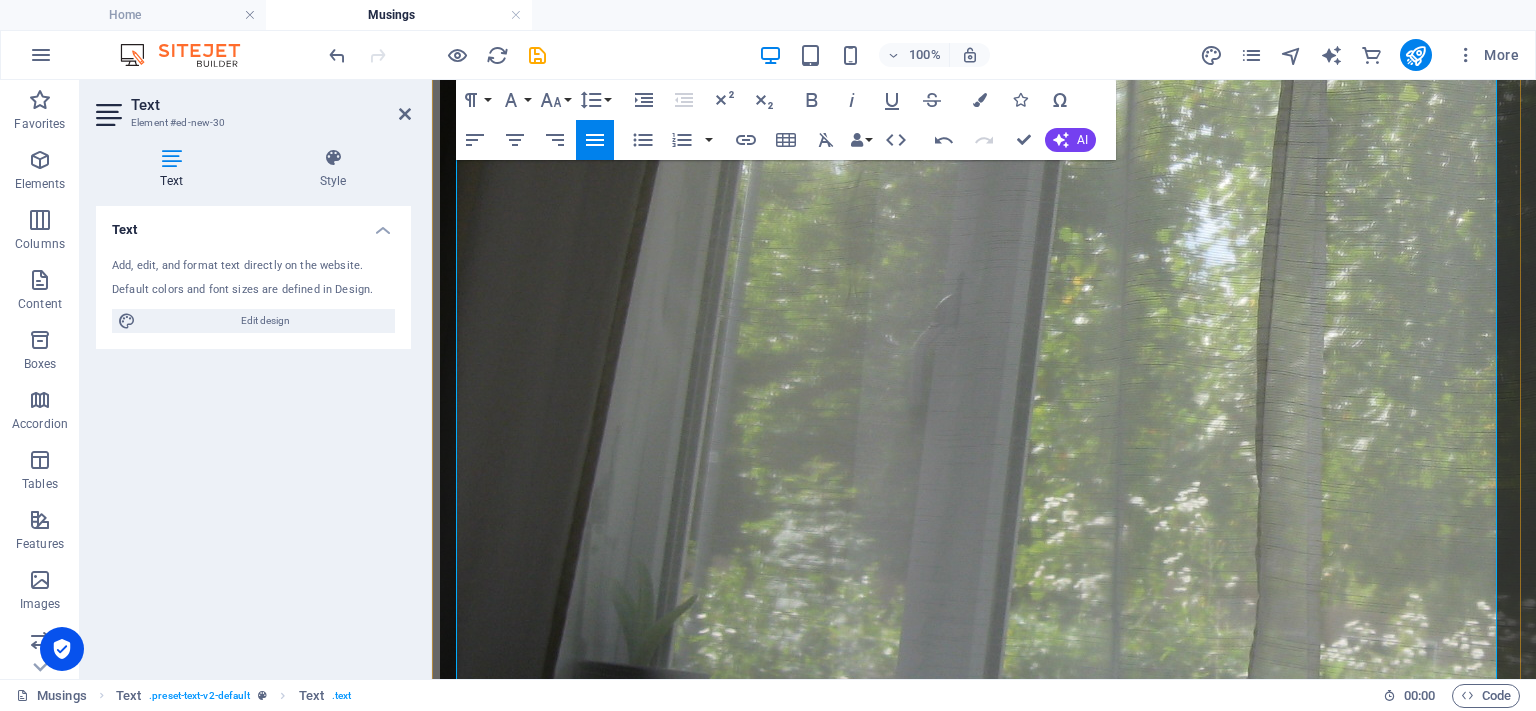 scroll, scrollTop: 4404, scrollLeft: 0, axis: vertical 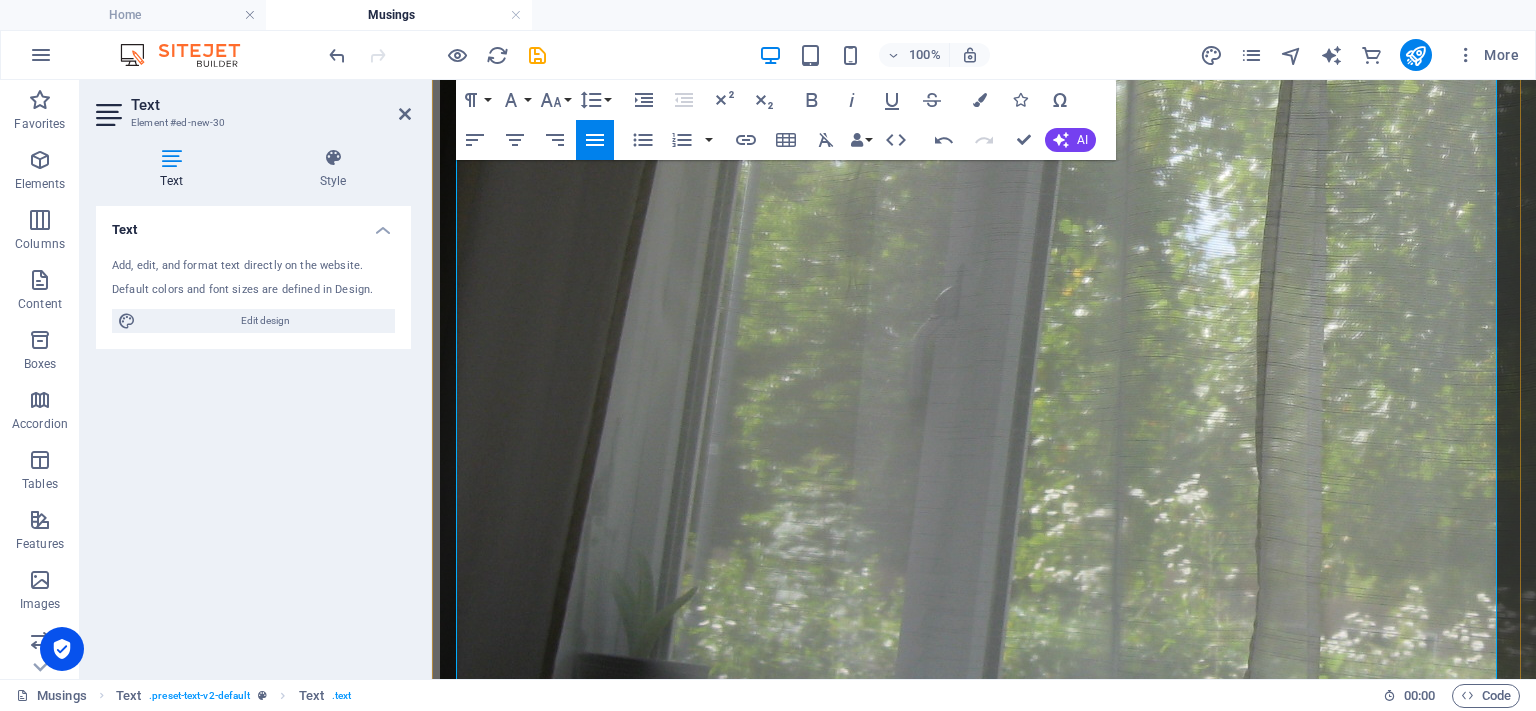 click on "All aesthetic and social considerations aside, although both weigh exceedingly heavily, there is a very pragmatic reason for me to move. Even though the village I have chosen is just ten kilometres away, it is located  far  closer to towns that have supermarkets and dentists and all the necessaries. Even the village itself has several conveniences (such as shops and a postal service place) that this one does not.  To boot, it is  infinitely  more beautiful than this place, and is located right next to the sea, just behind a row of beaches and dunes.  Really, there is no decision to be made. It is just that it would be  so  much easier, especially with M.E., to simply stay here. But that is integral to the nature of life, isn’t it? It is always easier to simply do nothing than to effect positive change." at bounding box center (984, 3917) 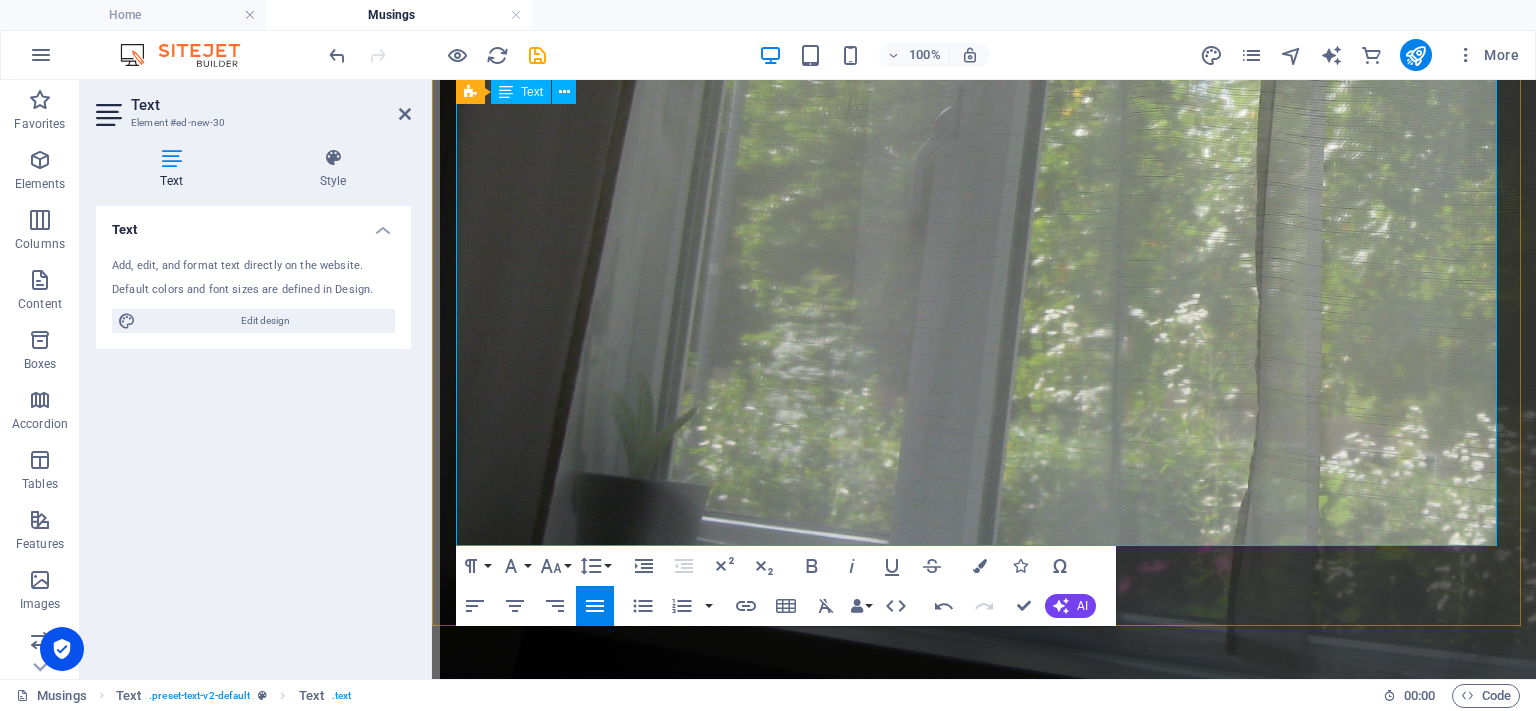 scroll, scrollTop: 4604, scrollLeft: 0, axis: vertical 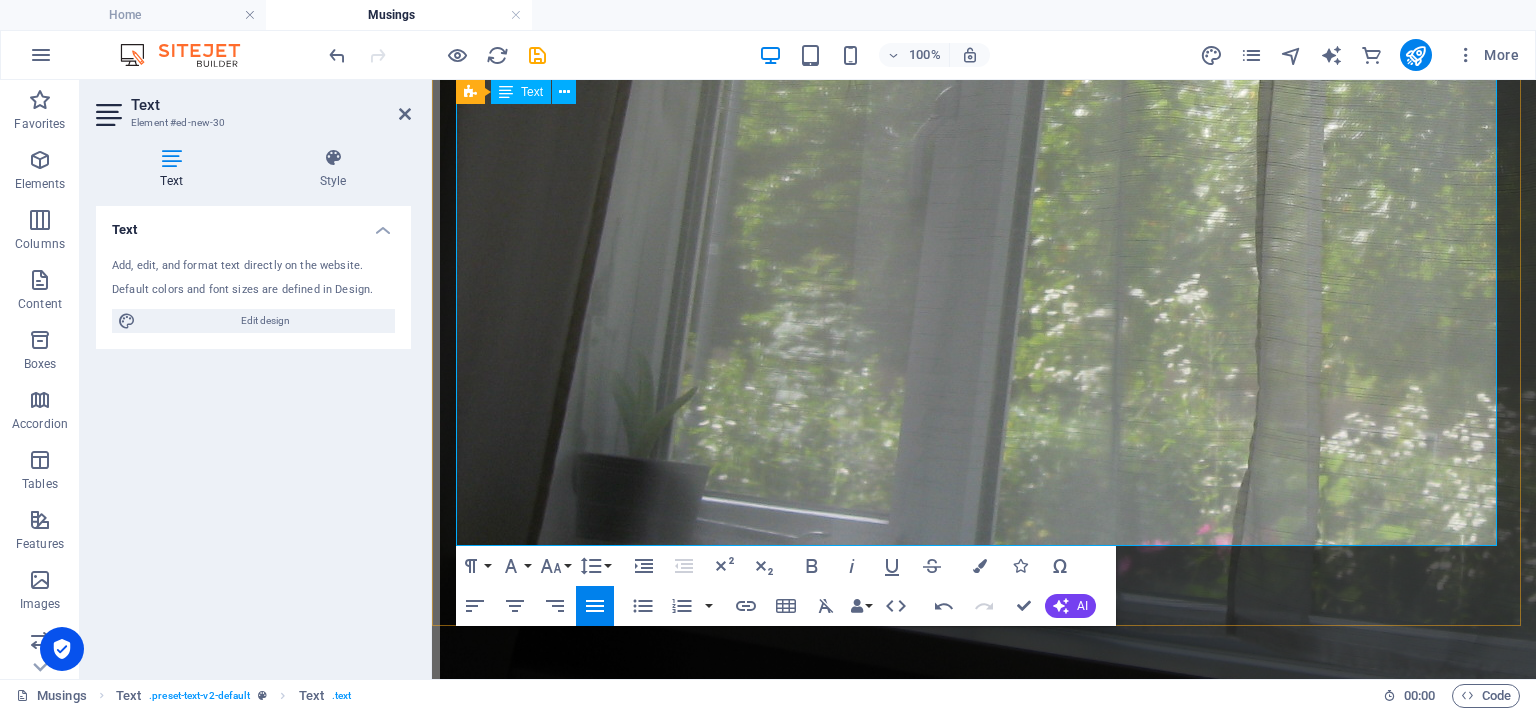 click on "The housing corporation owns exactly the same houses in the village to which I aim to move. However, I know I will not have the quirky wavy roofline in these better-maintained houses, nor the small flower beds and the path running in front of it, not the street lantern in front to guide me to the washroom at night. I may even end up being offered a house with a mirrored floor plan to what I now have (that is a purely autistic consideration, but it concerns me deeply)." at bounding box center [984, 3848] 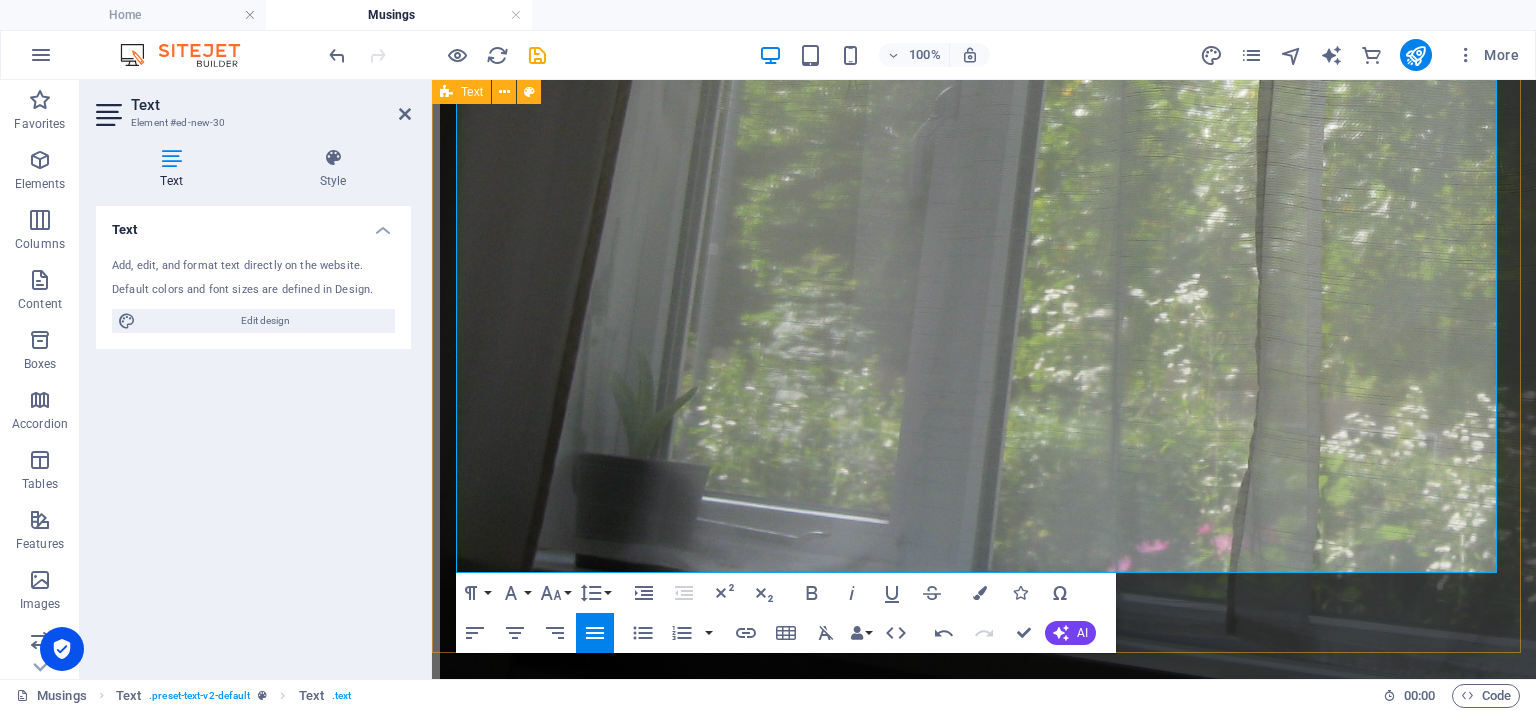 click on "Mediaeval Considerations The [DATE] This post is of a strictly personal nature, just me thinking aloud concerning my relocation. I have also put so much work into this house over the past years, that it is really unappealing to me to leave it.  If  I had the physical ability at this time to simply go to other places, I would really consider just staying here. But, I don’t. The reality is that it has happened fully  two  times already since I have lived here that I did not leave the village in a  whole year . I think even mediaeval peasants who remained living in the same house all their lives got around more than I do at this time. If I am going to be sequestered in a village for a year at a time, let that at least be a place I really love. Photography  compels  two  nuclear power plants, and the Dutch government is currently discussing placing  several far  To boot, it is  infinitely Really, there is no decision to be made. It is just that it would be  so" at bounding box center (984, 3517) 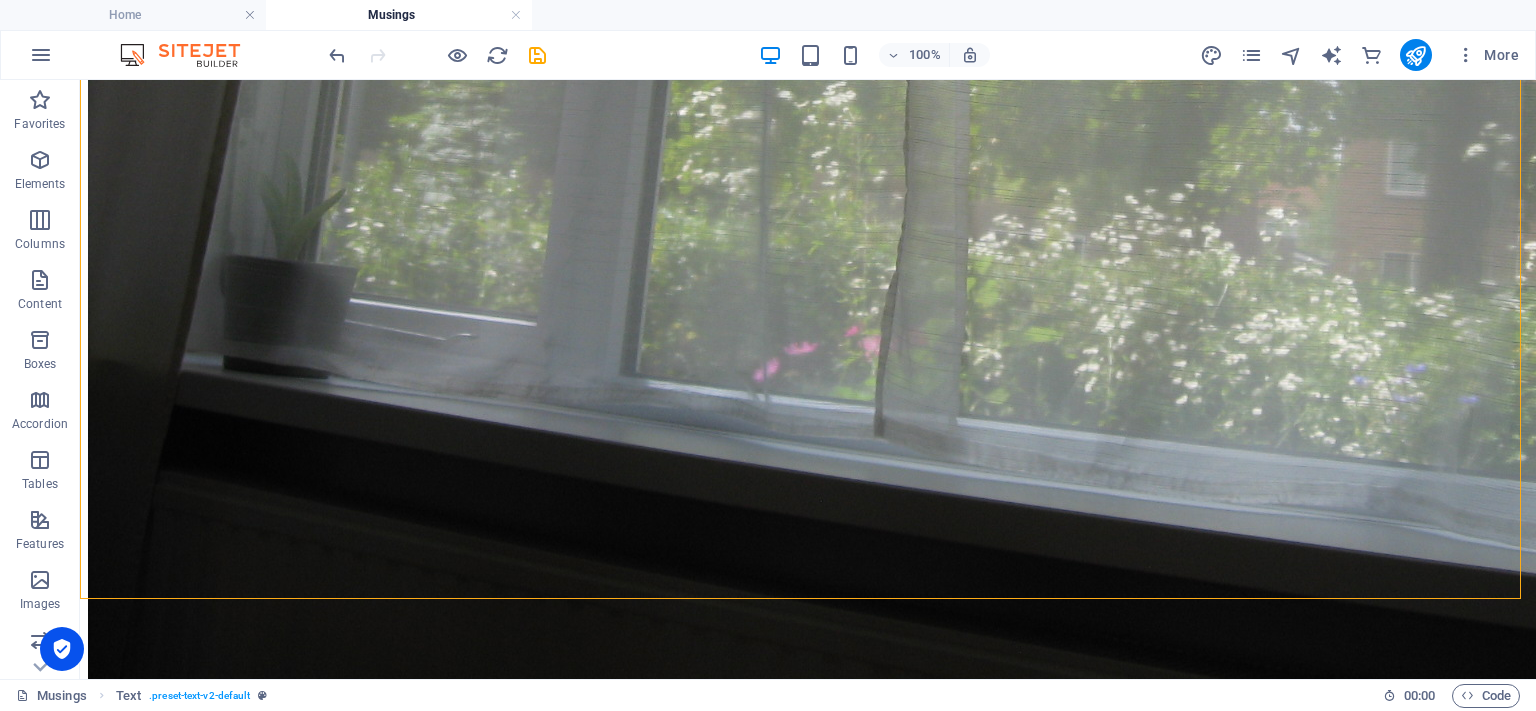 scroll, scrollTop: 4283, scrollLeft: 0, axis: vertical 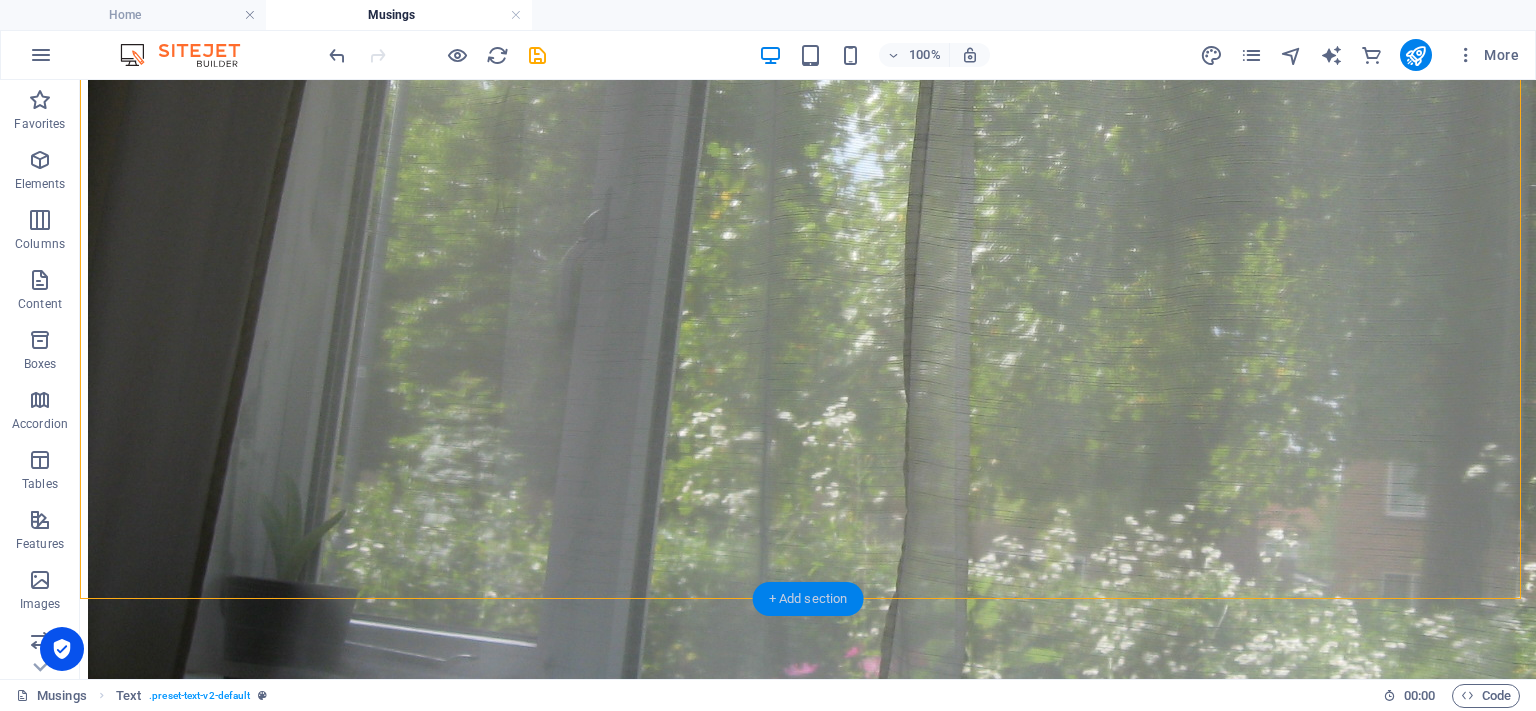 drag, startPoint x: 260, startPoint y: 388, endPoint x: 800, endPoint y: 594, distance: 577.9585 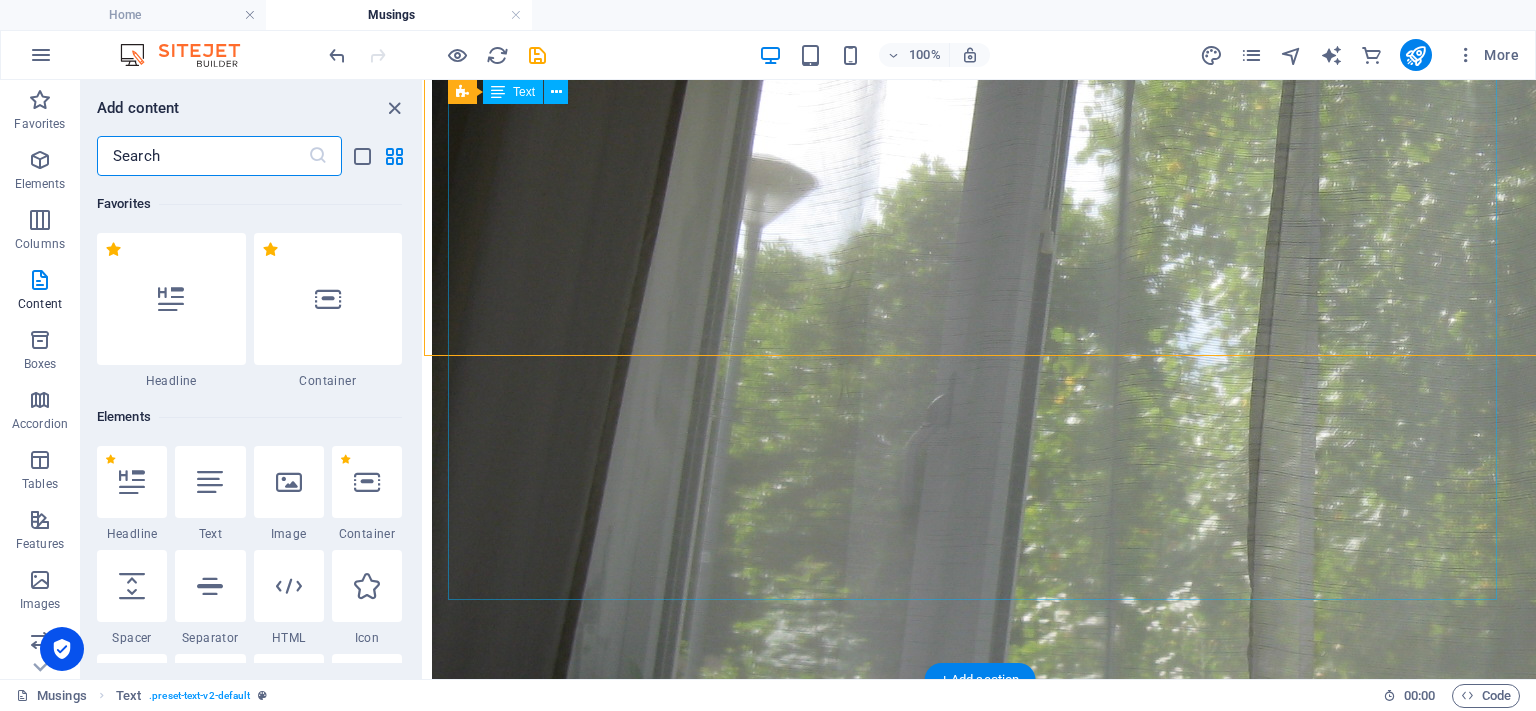 scroll, scrollTop: 4525, scrollLeft: 0, axis: vertical 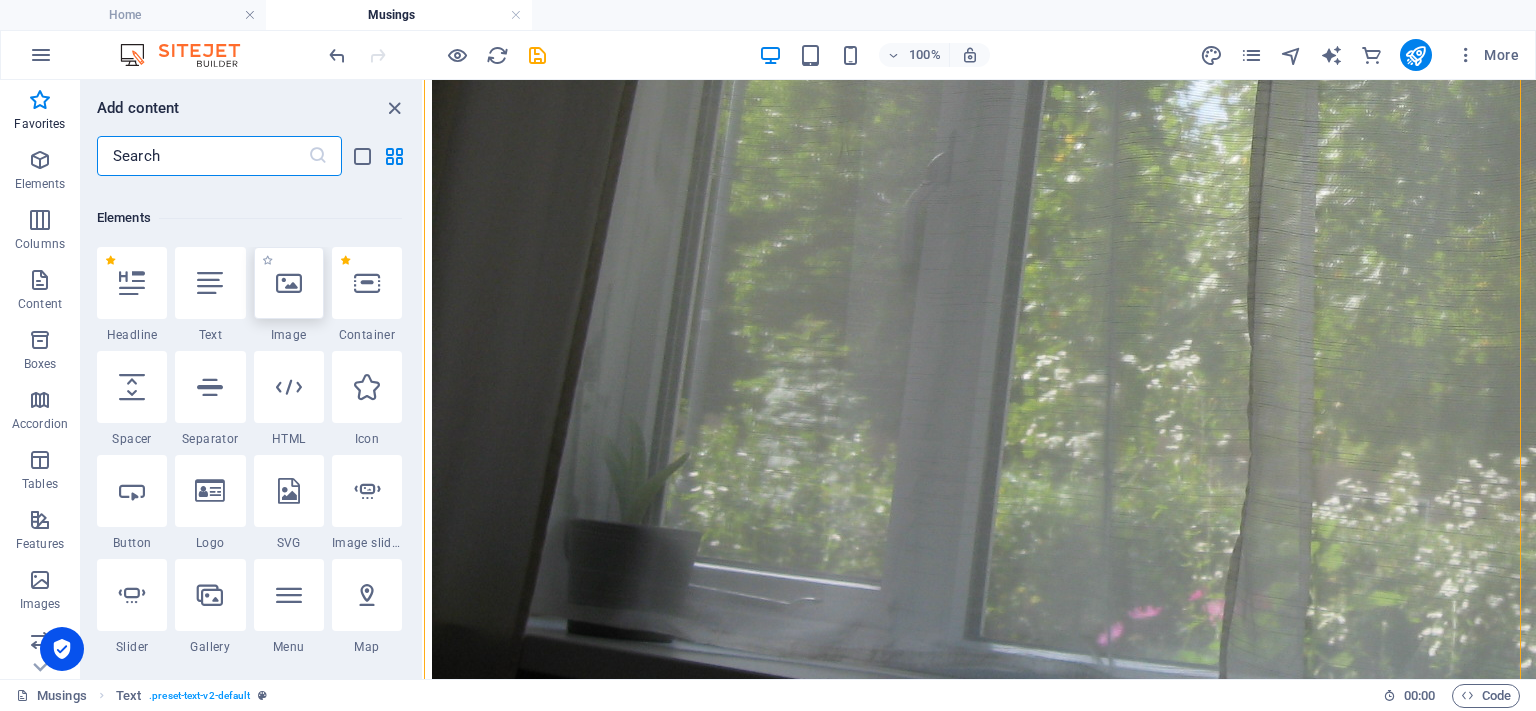 click at bounding box center [289, 283] 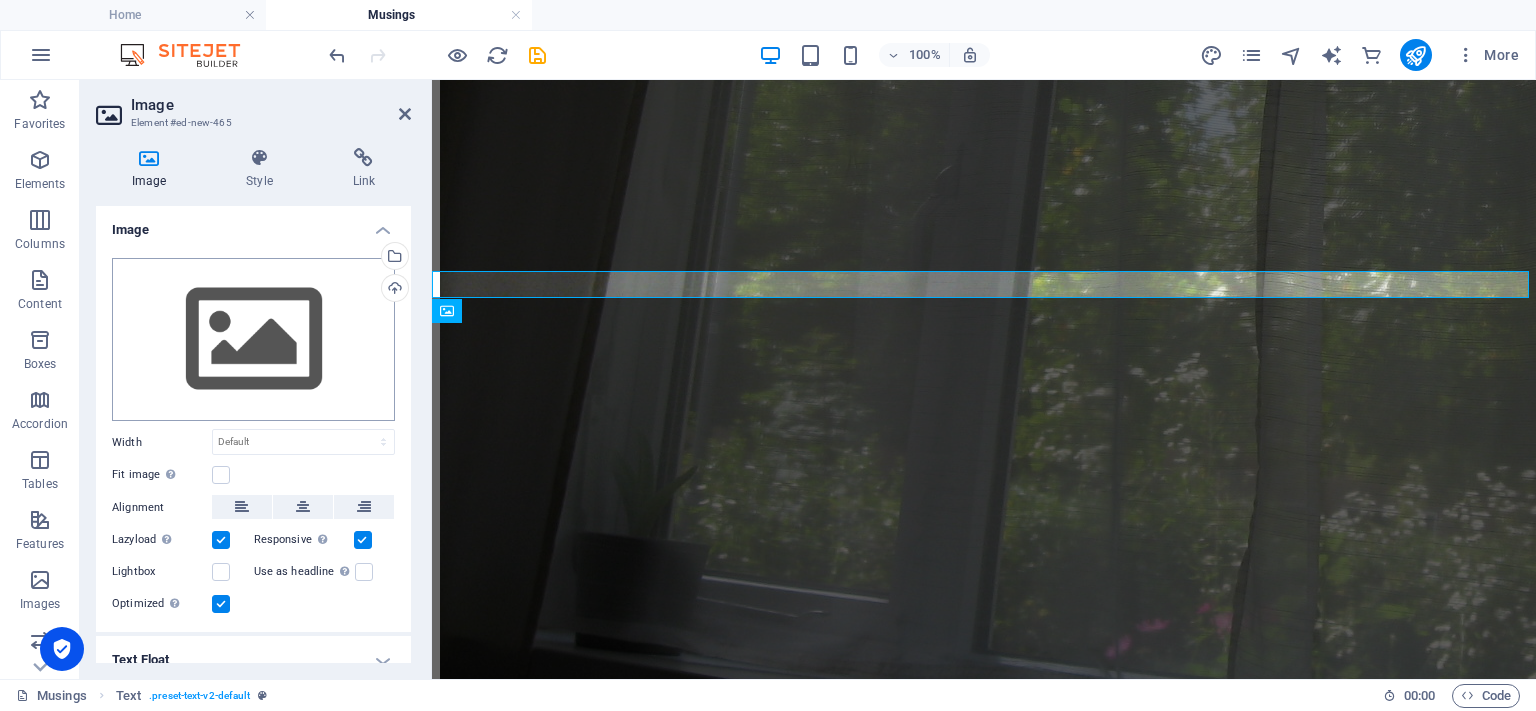 scroll, scrollTop: 4934, scrollLeft: 0, axis: vertical 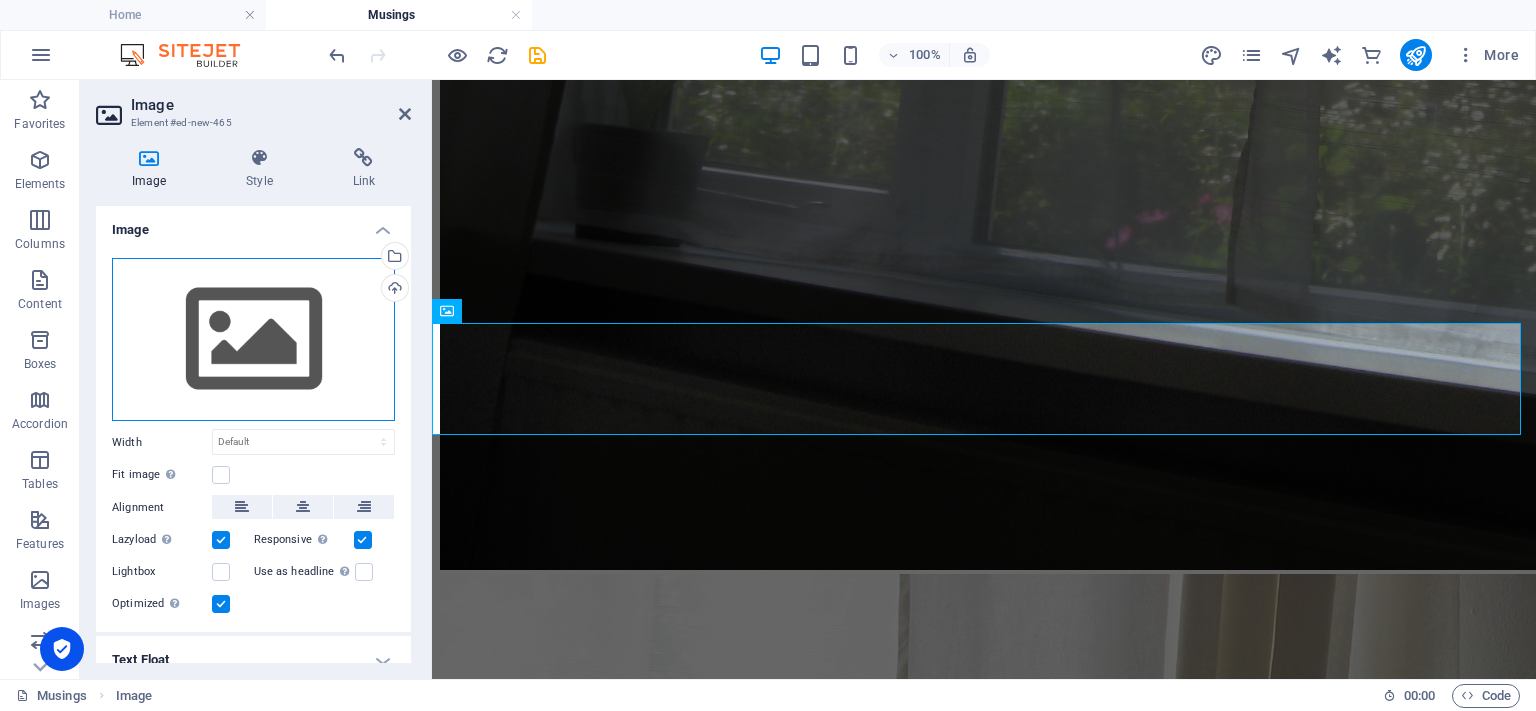 click on "Drag files here, click to choose files or select files from Files or our free stock photos & videos" at bounding box center (253, 340) 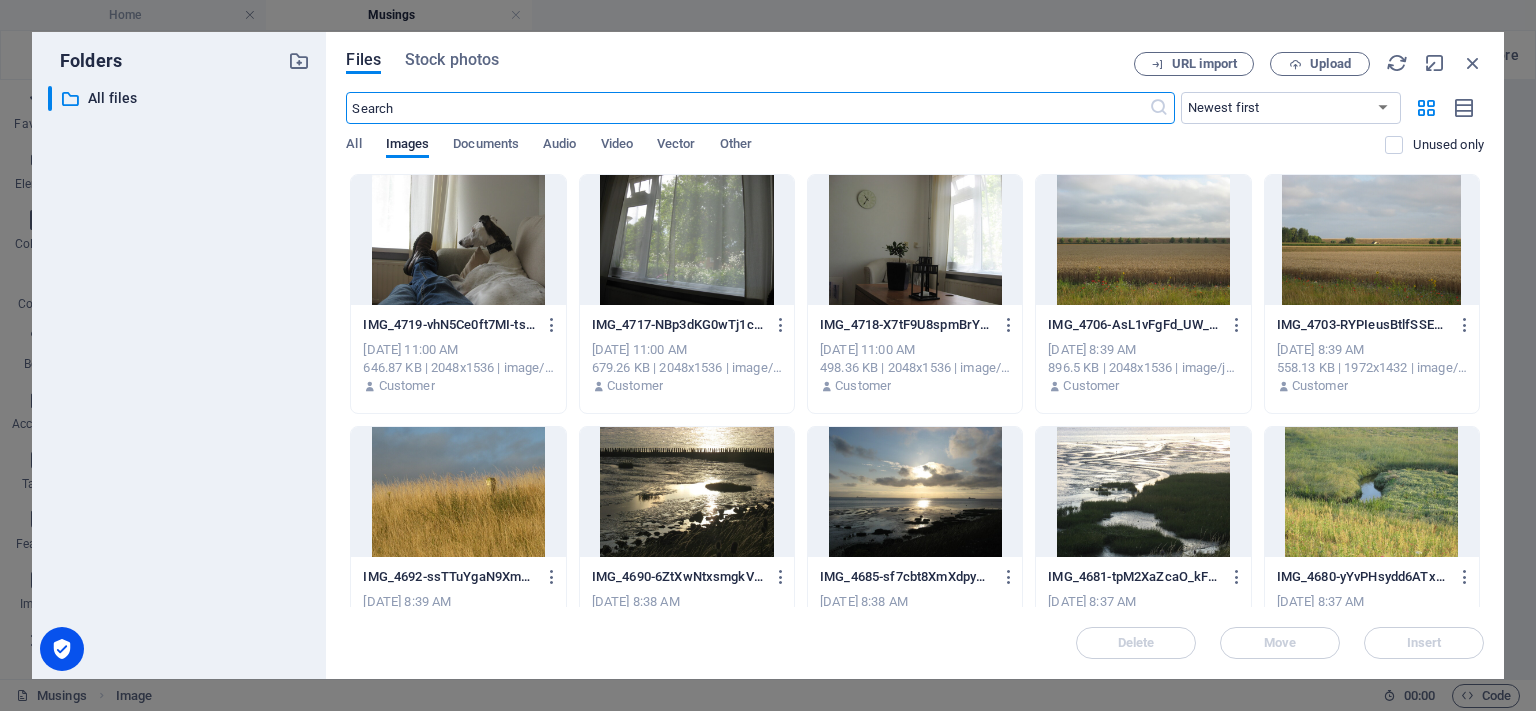 scroll, scrollTop: 5103, scrollLeft: 0, axis: vertical 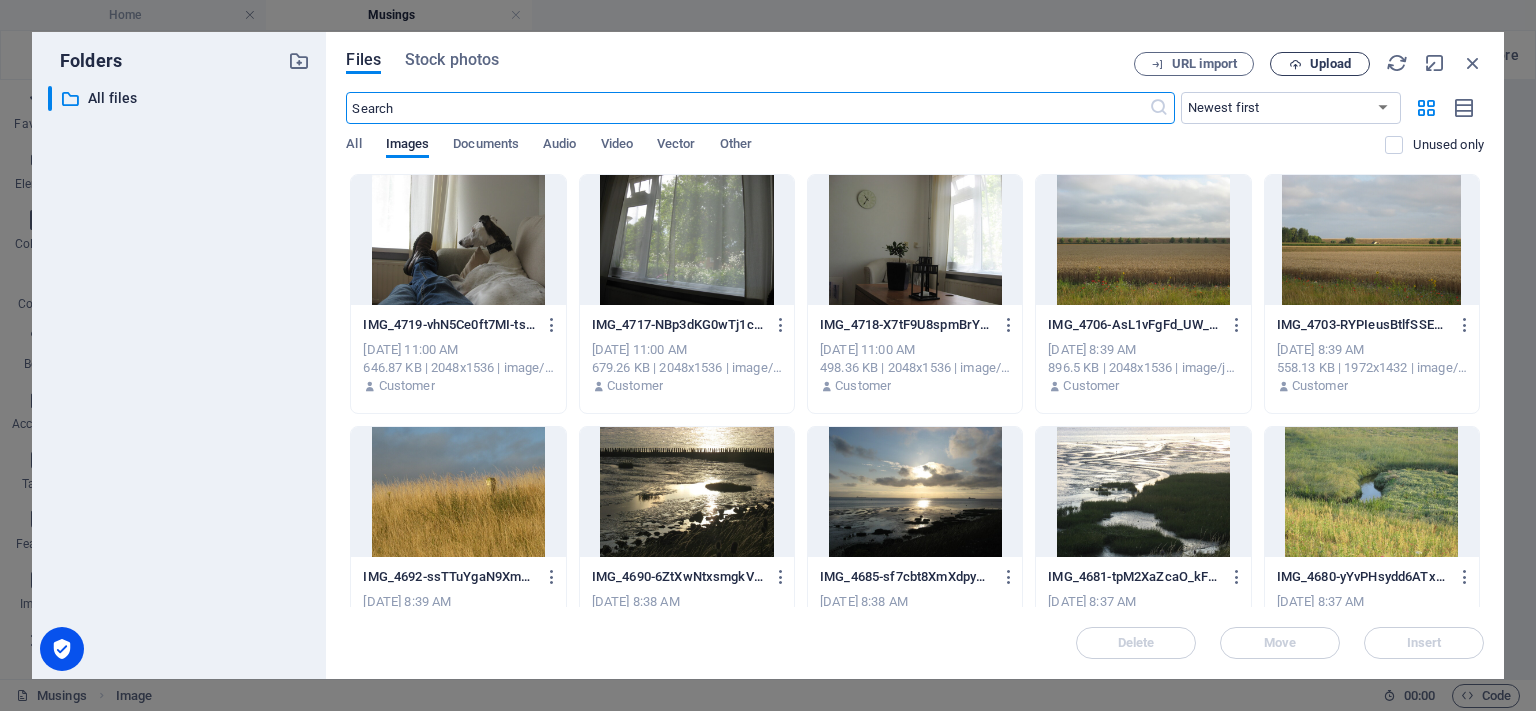click on "Upload" at bounding box center (1330, 64) 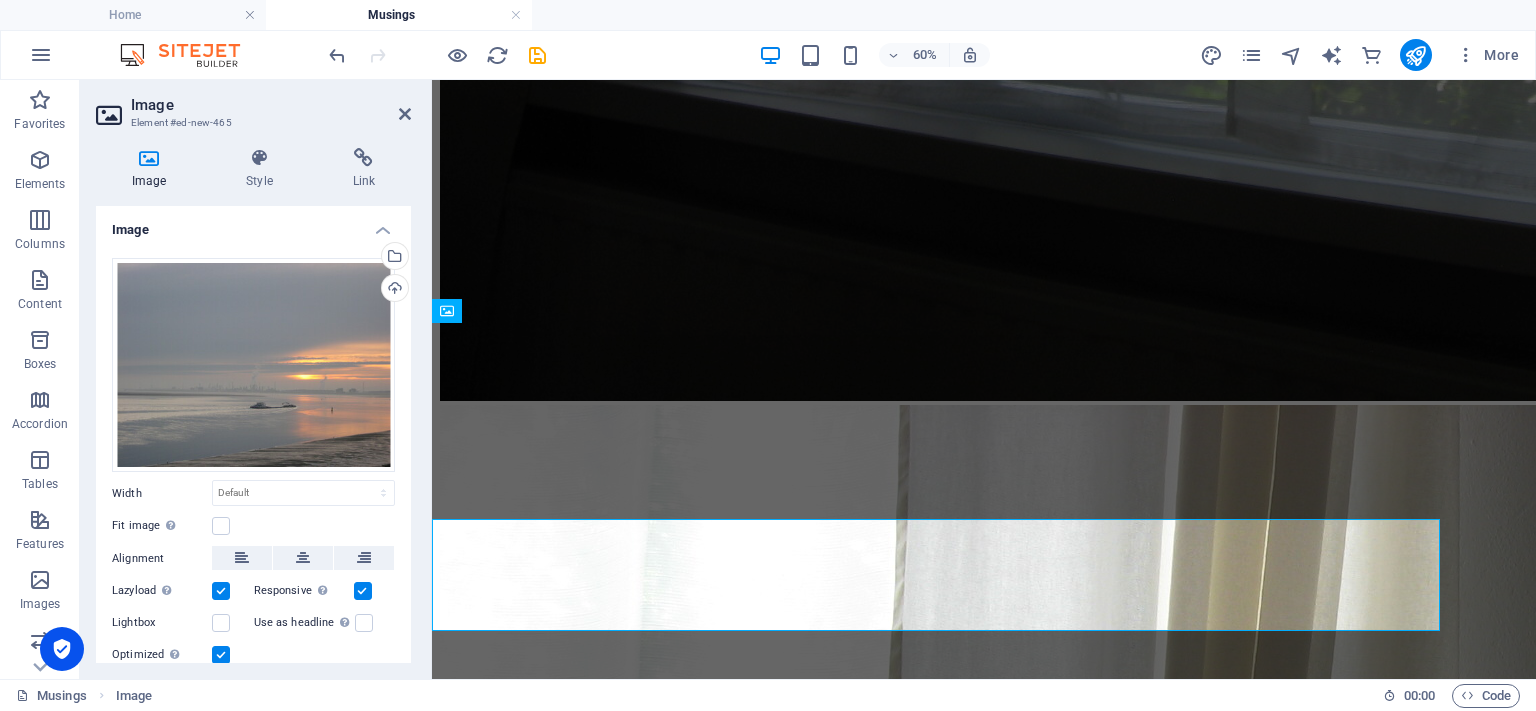 scroll, scrollTop: 4934, scrollLeft: 0, axis: vertical 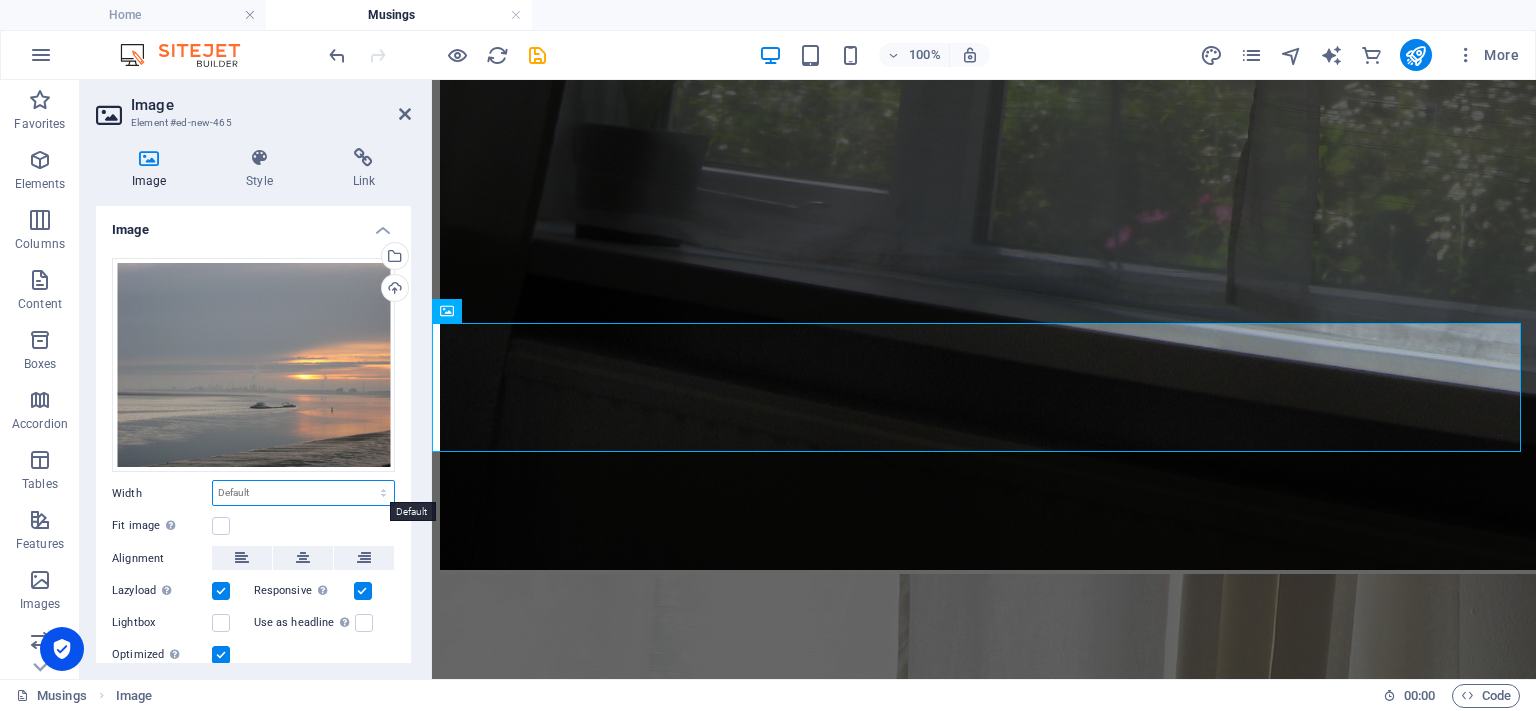 click on "Default auto px rem % em vh vw" at bounding box center [303, 493] 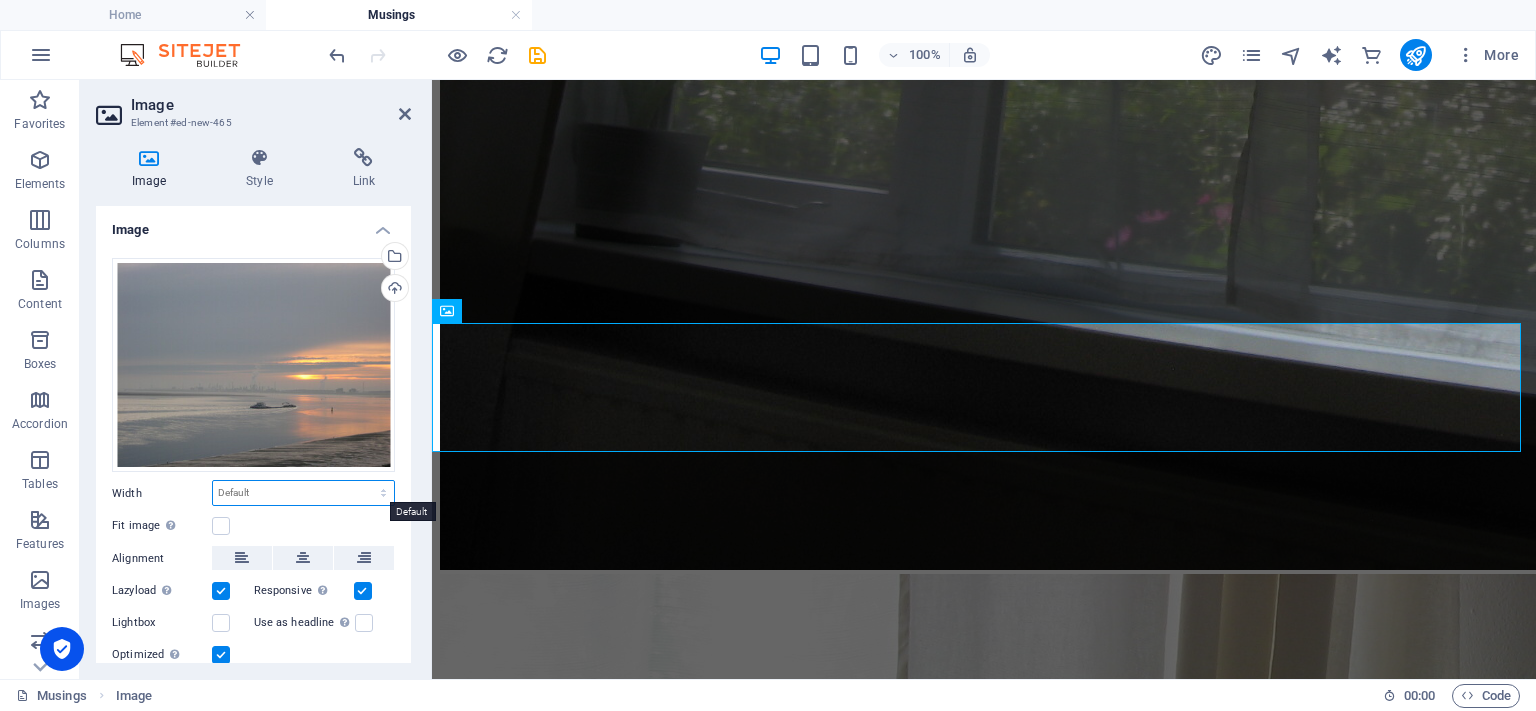 select on "px" 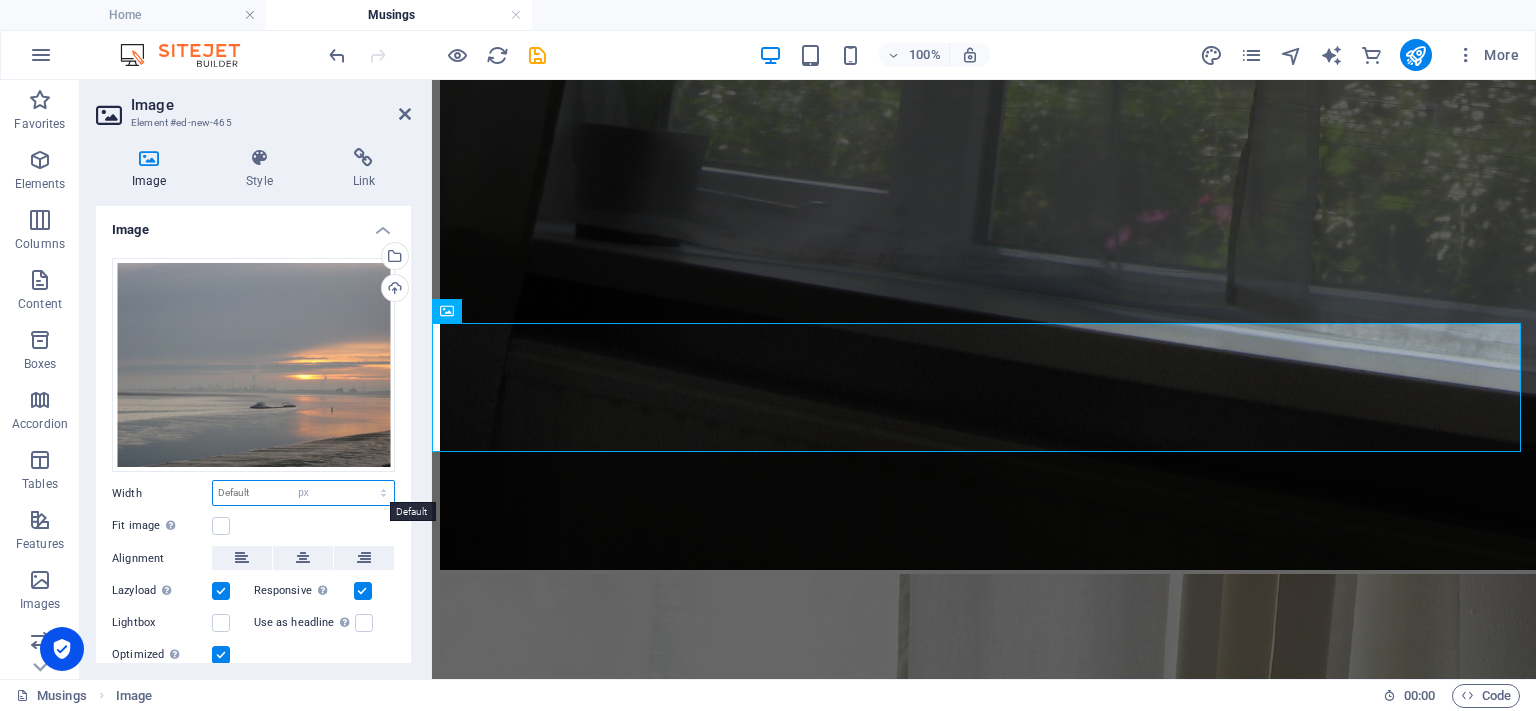 click on "Default auto px rem % em vh vw" at bounding box center [303, 493] 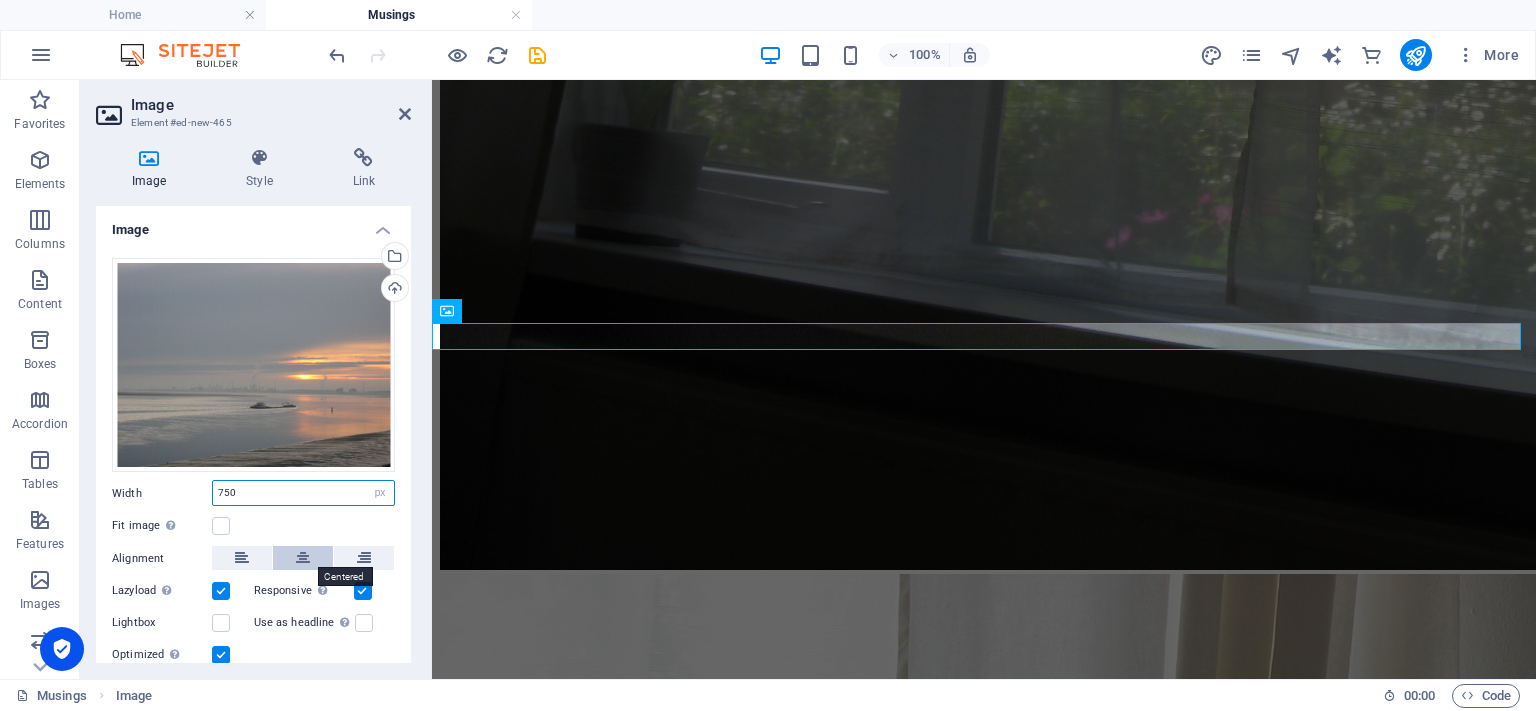 type on "750" 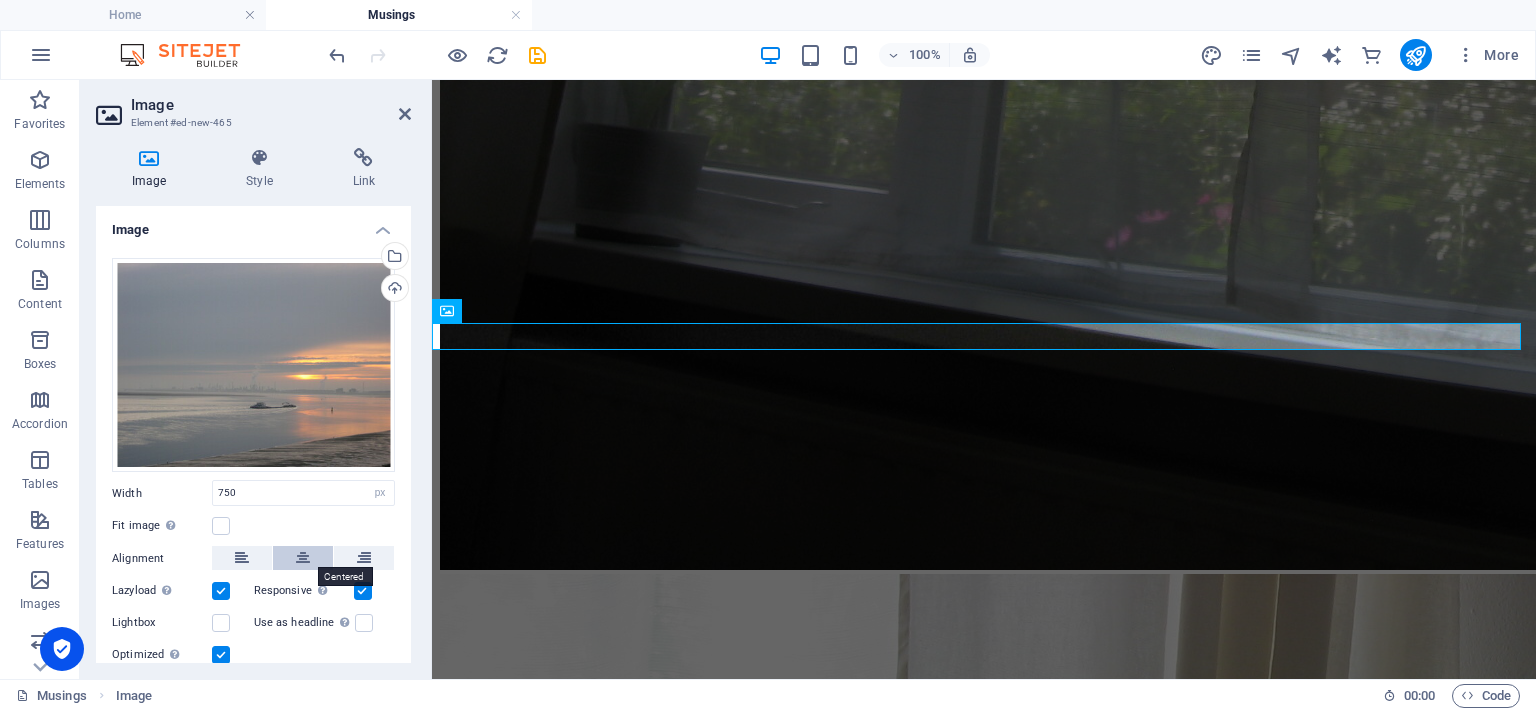 click at bounding box center [303, 558] 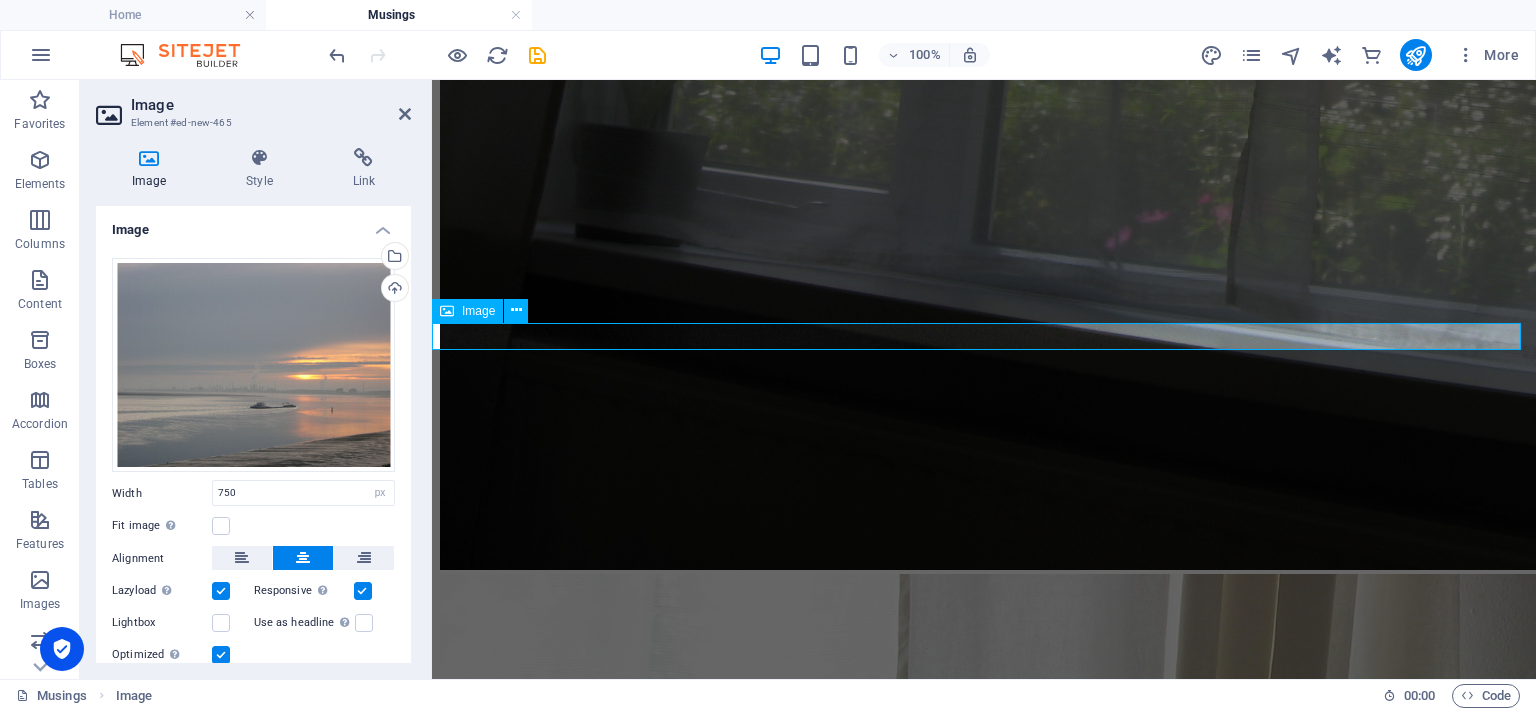 click at bounding box center (984, 3950) 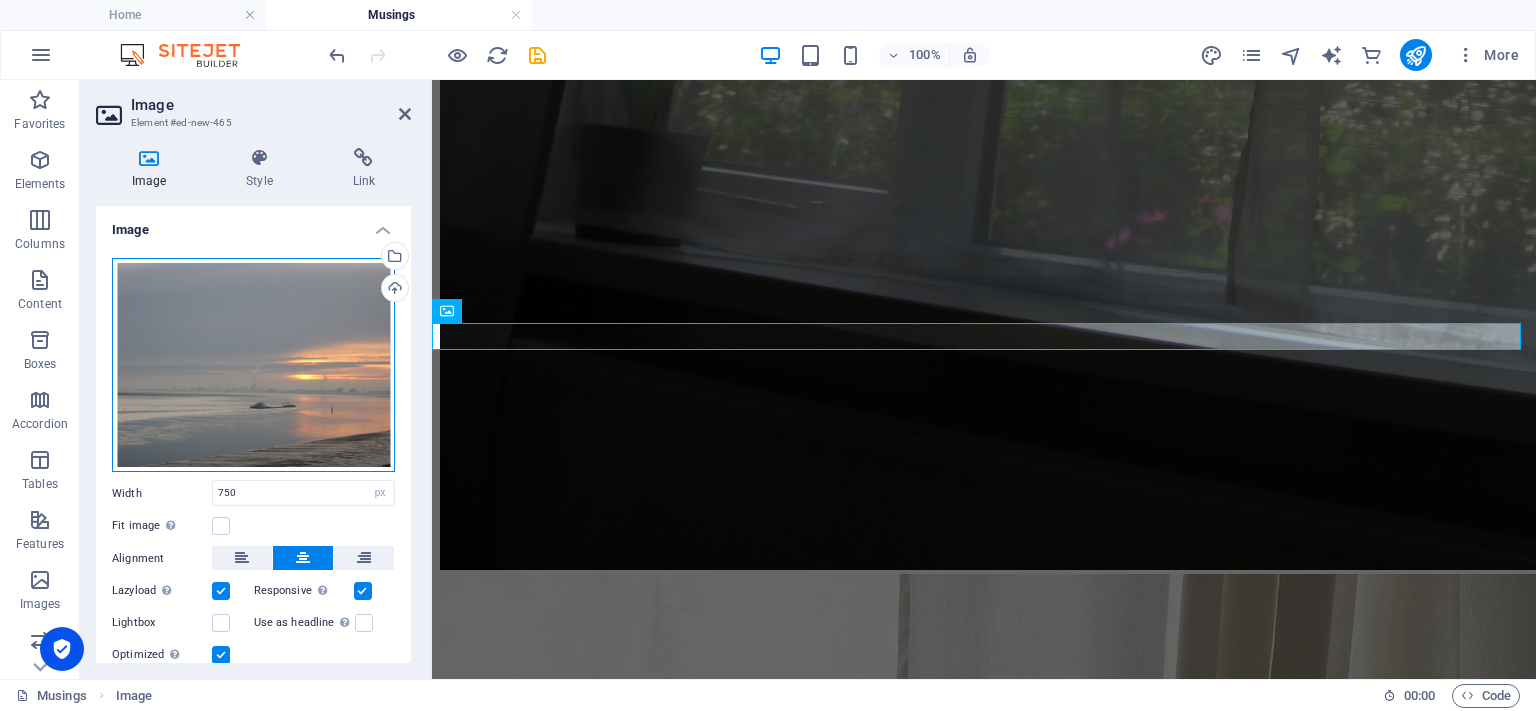 click on "Drag files here, click to choose files or select files from Files or our free stock photos & videos" at bounding box center [253, 365] 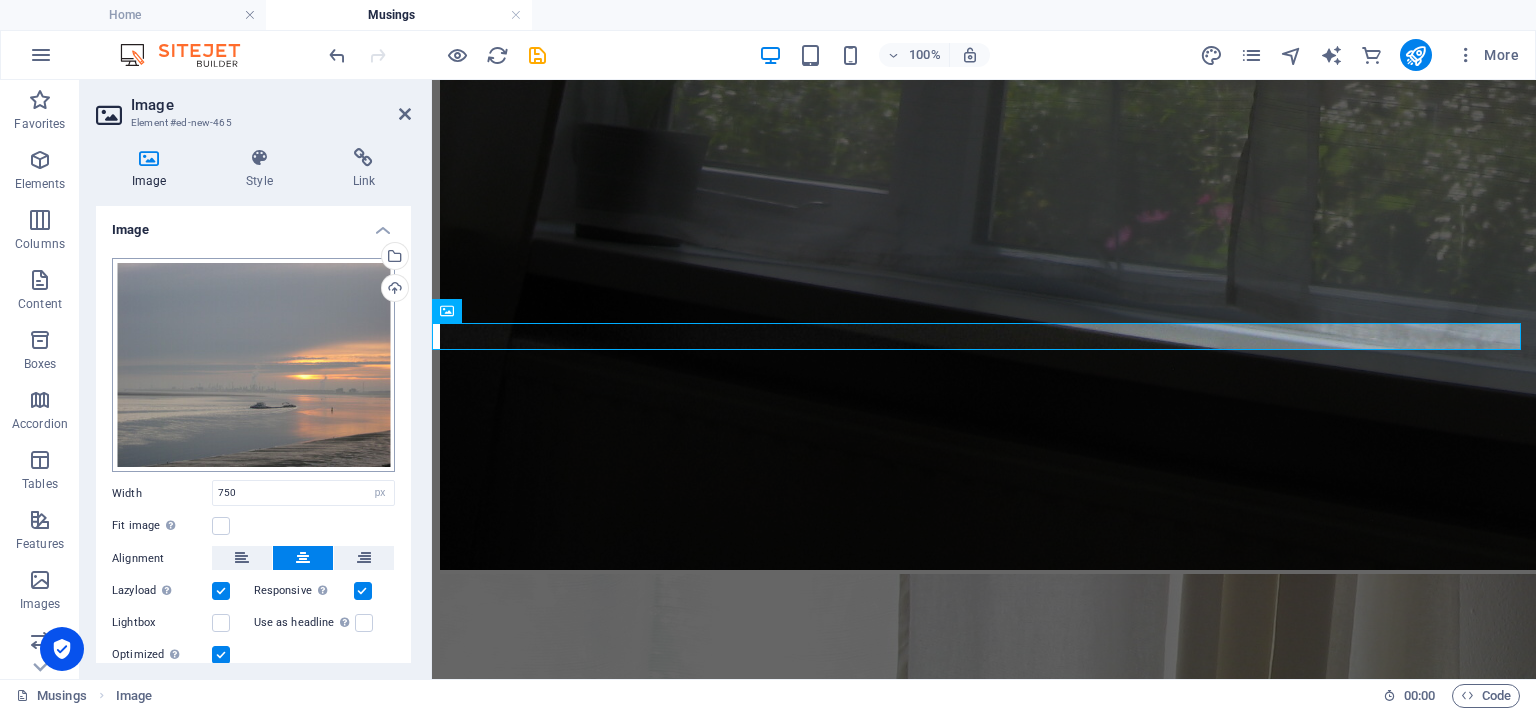 scroll, scrollTop: 5103, scrollLeft: 0, axis: vertical 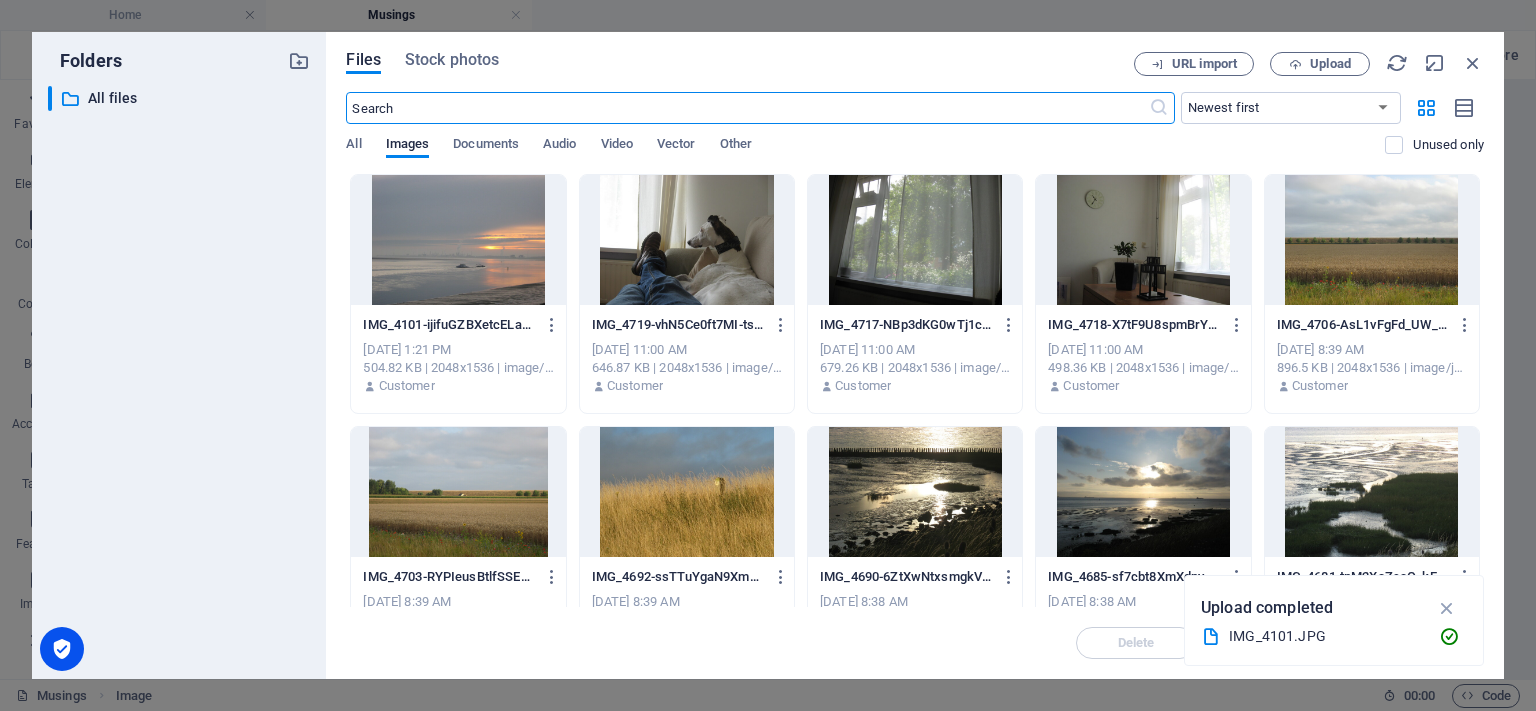 click at bounding box center (458, 240) 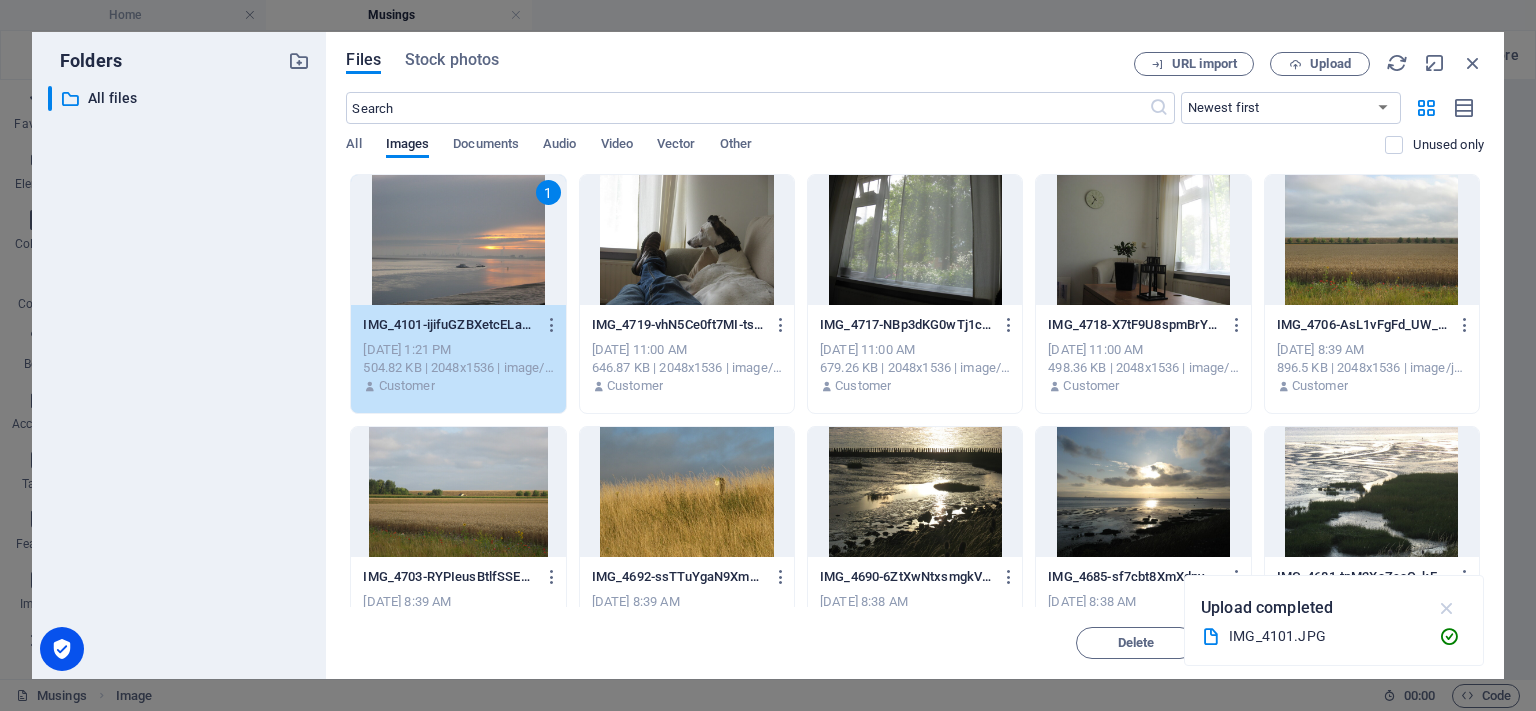 click at bounding box center (1447, 608) 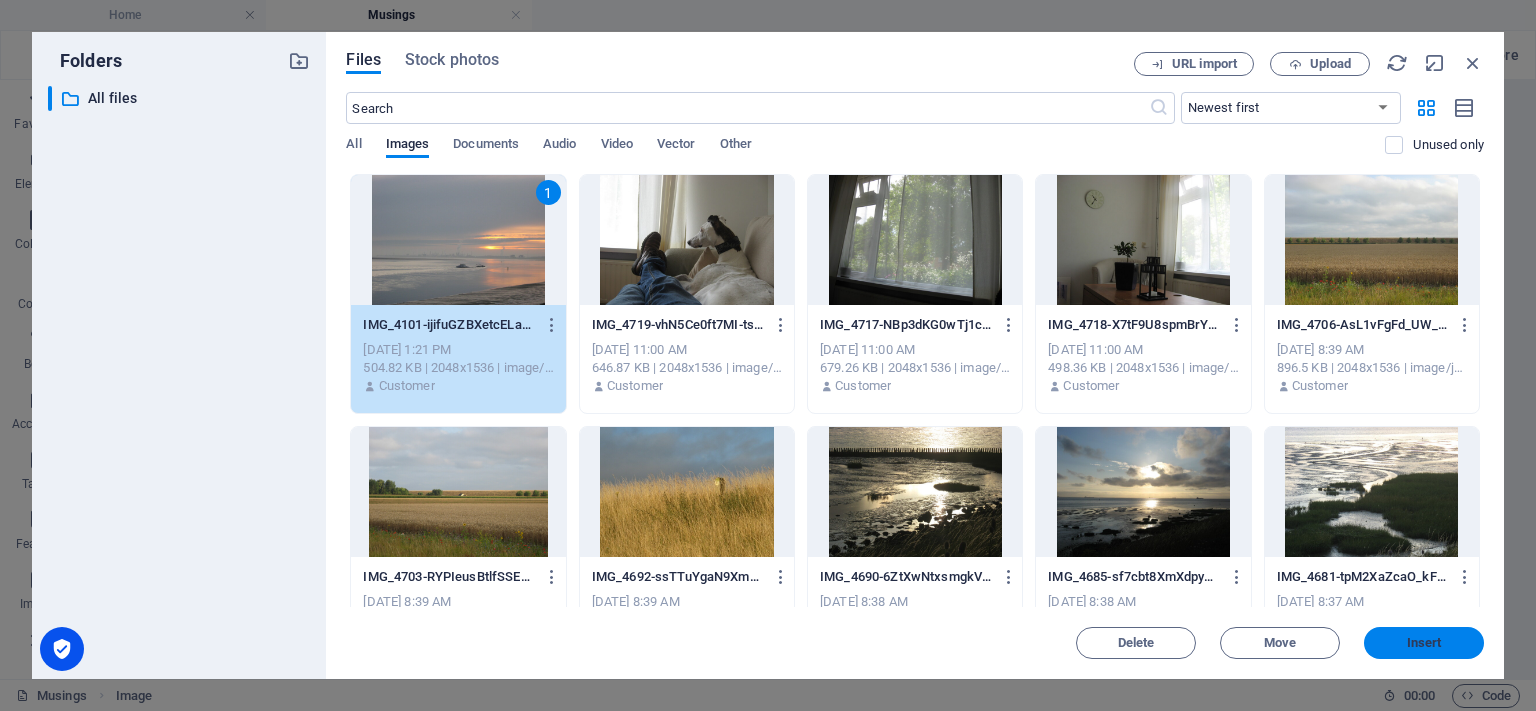 drag, startPoint x: 1418, startPoint y: 644, endPoint x: 703, endPoint y: 490, distance: 731.3966 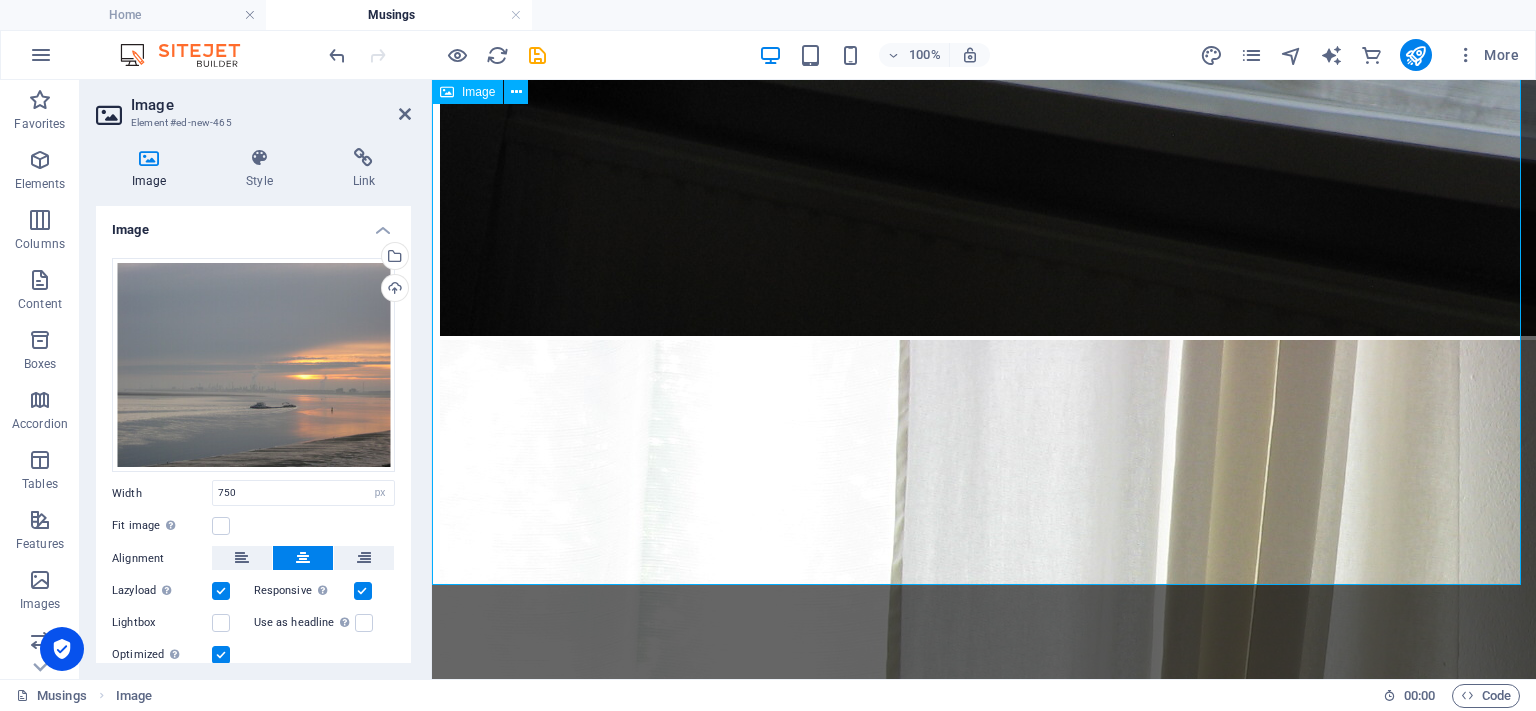 scroll, scrollTop: 5134, scrollLeft: 0, axis: vertical 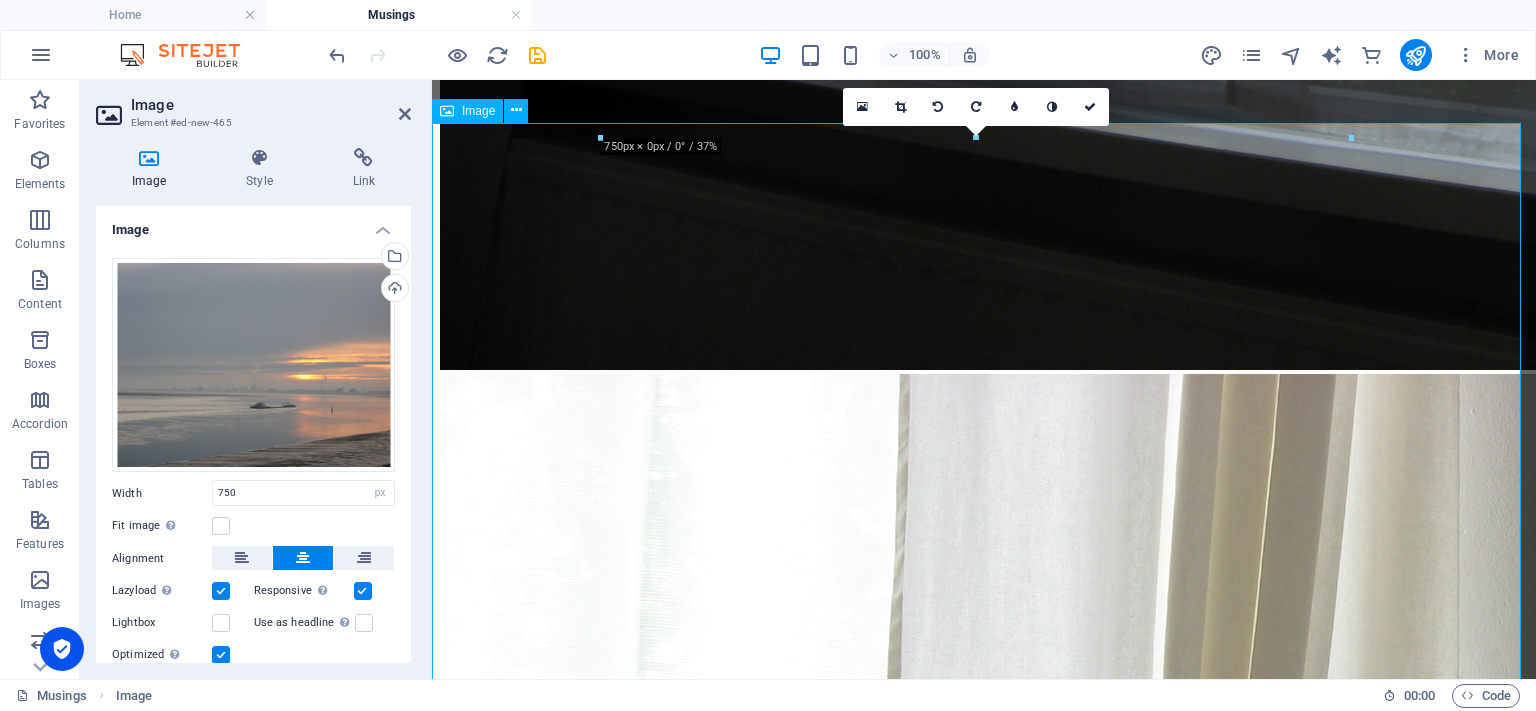 click at bounding box center [984, 3750] 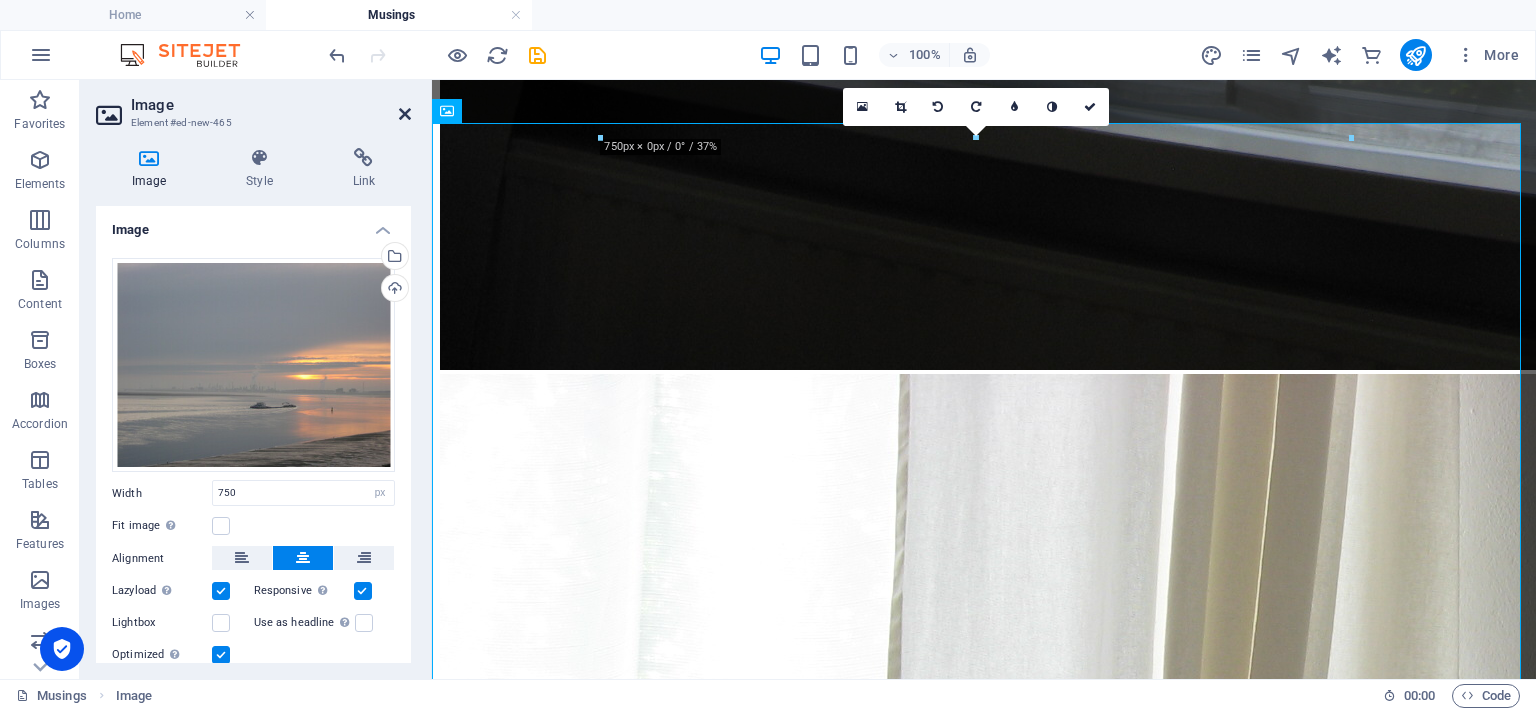 drag, startPoint x: 408, startPoint y: 113, endPoint x: 311, endPoint y: 40, distance: 121.40016 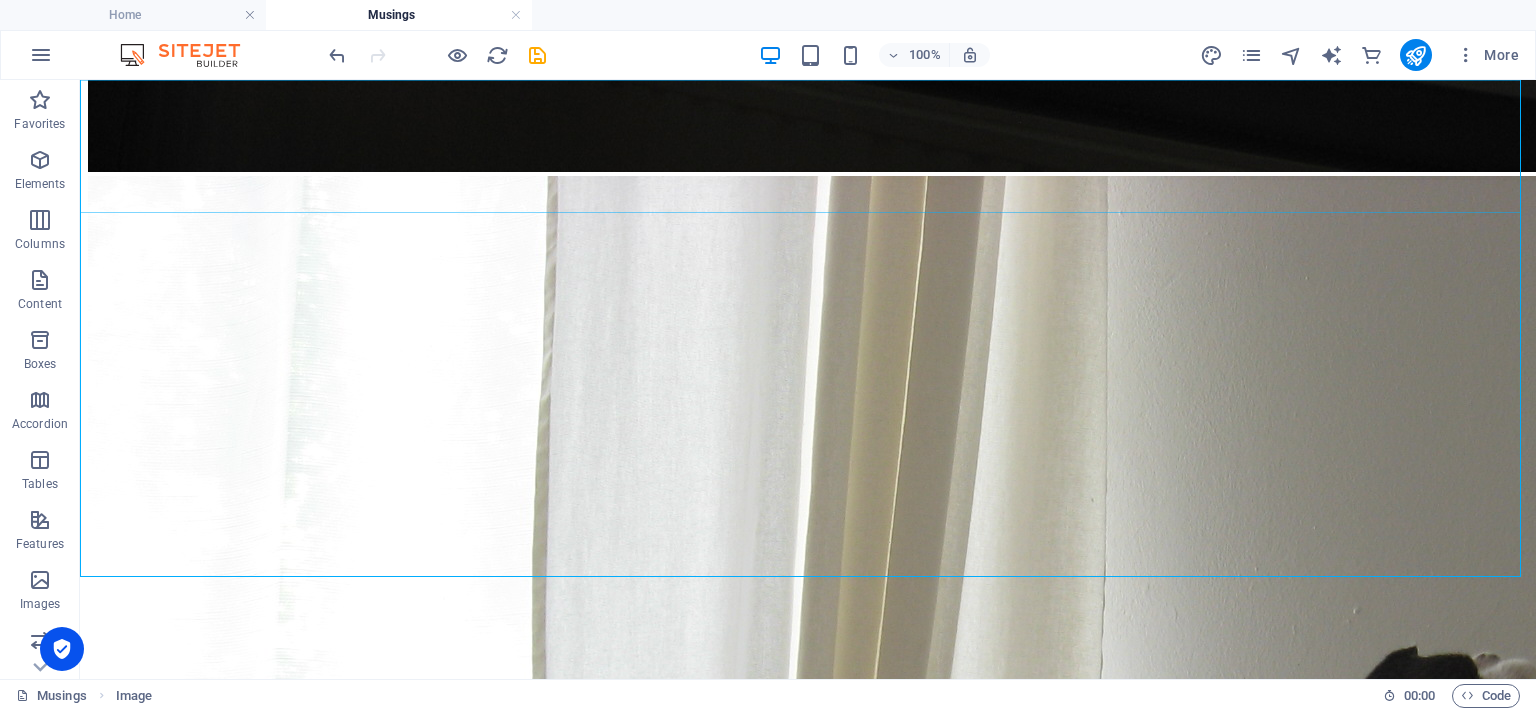 scroll, scrollTop: 4867, scrollLeft: 0, axis: vertical 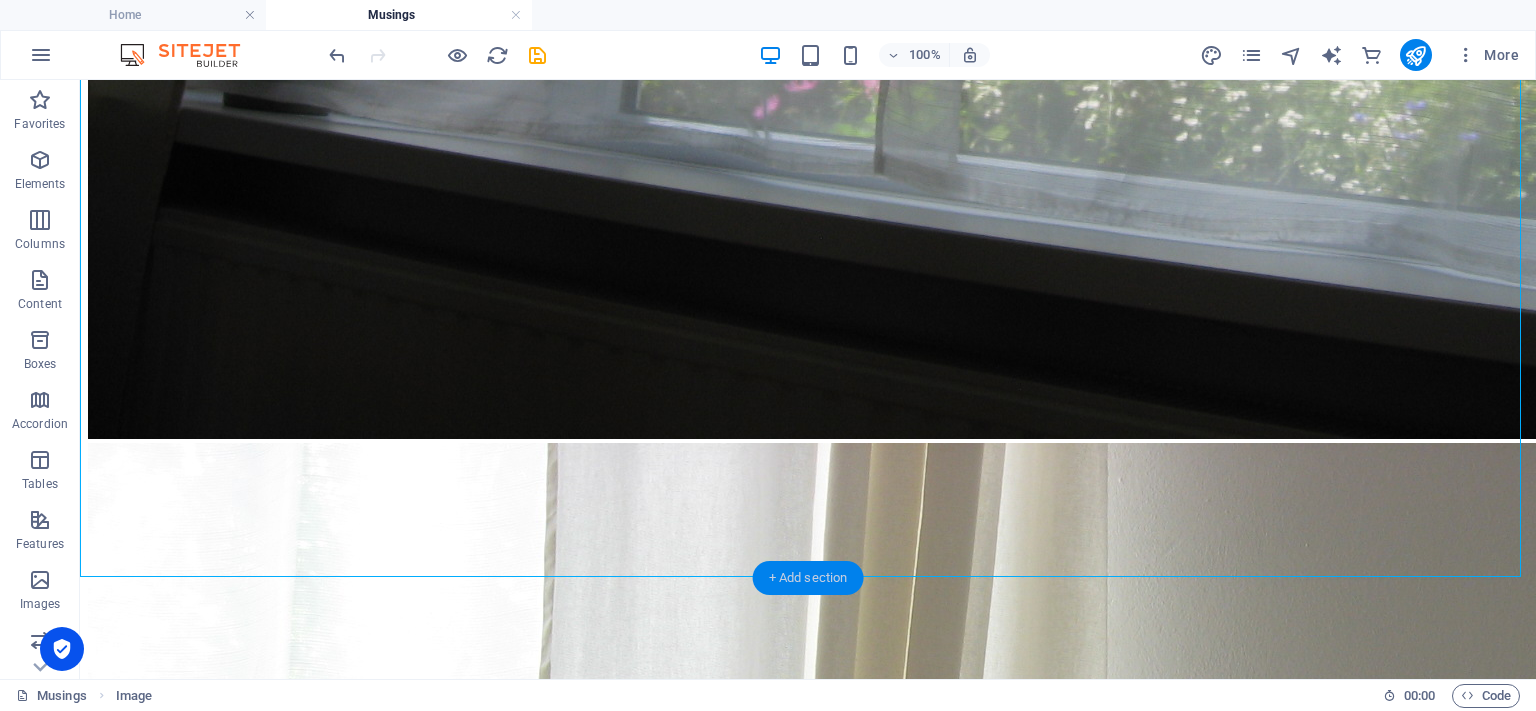 click on "+ Add section" at bounding box center (808, 578) 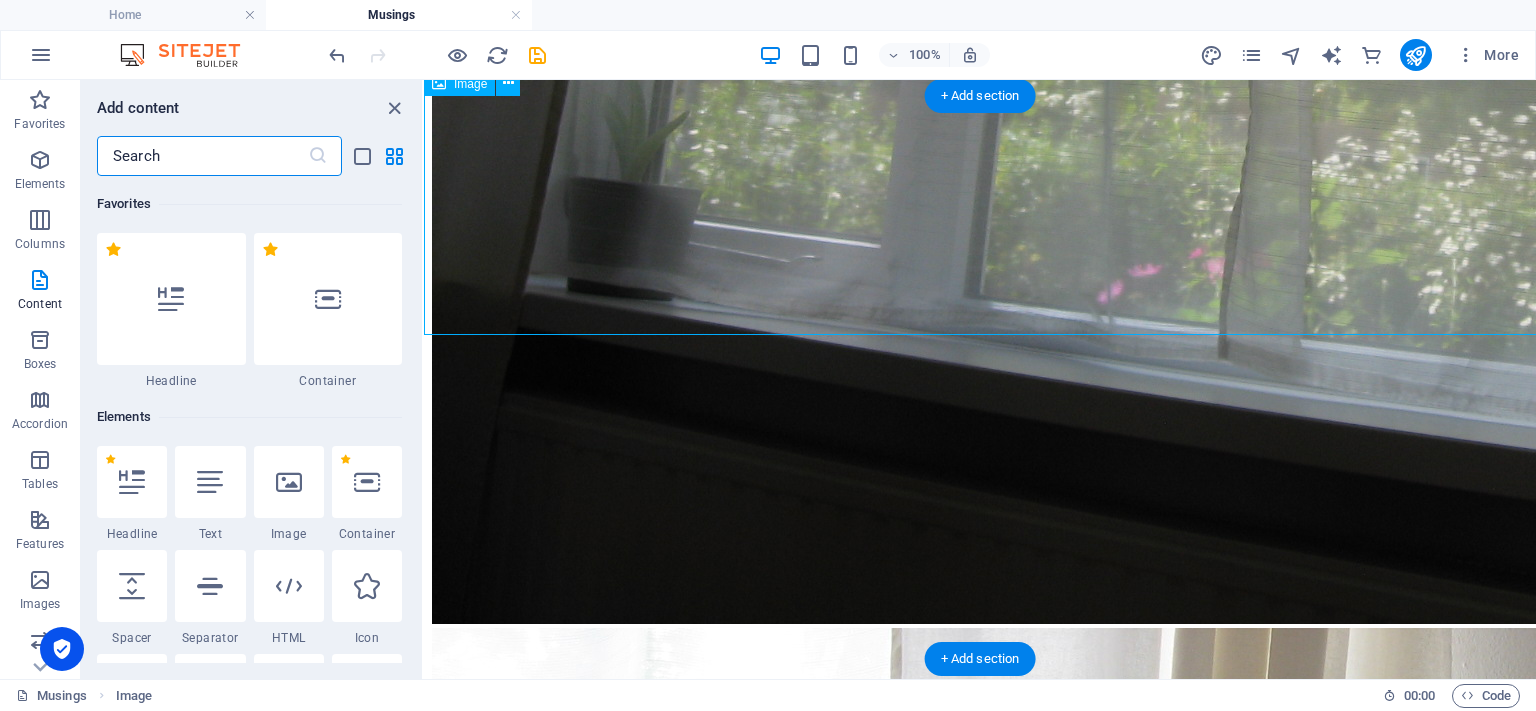 scroll, scrollTop: 5109, scrollLeft: 0, axis: vertical 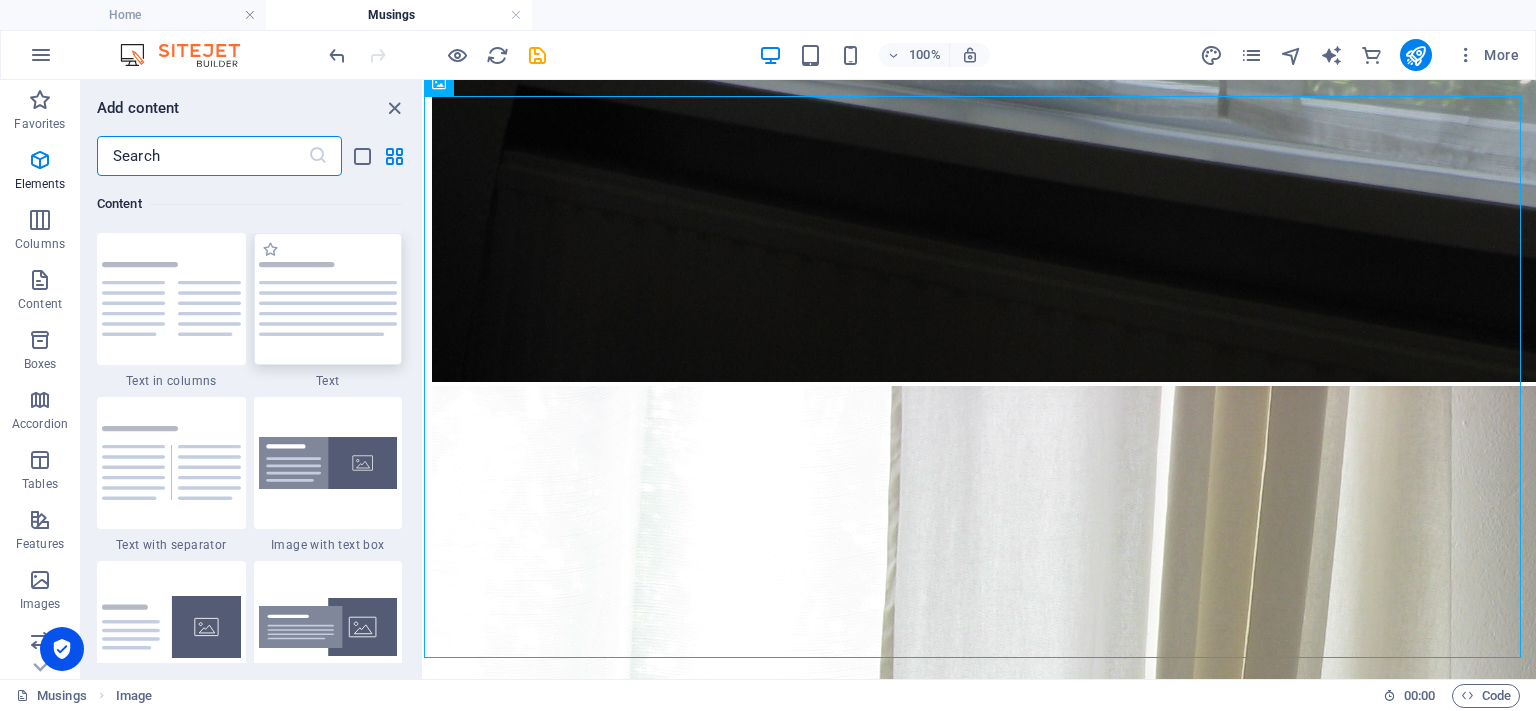 click at bounding box center [328, 299] 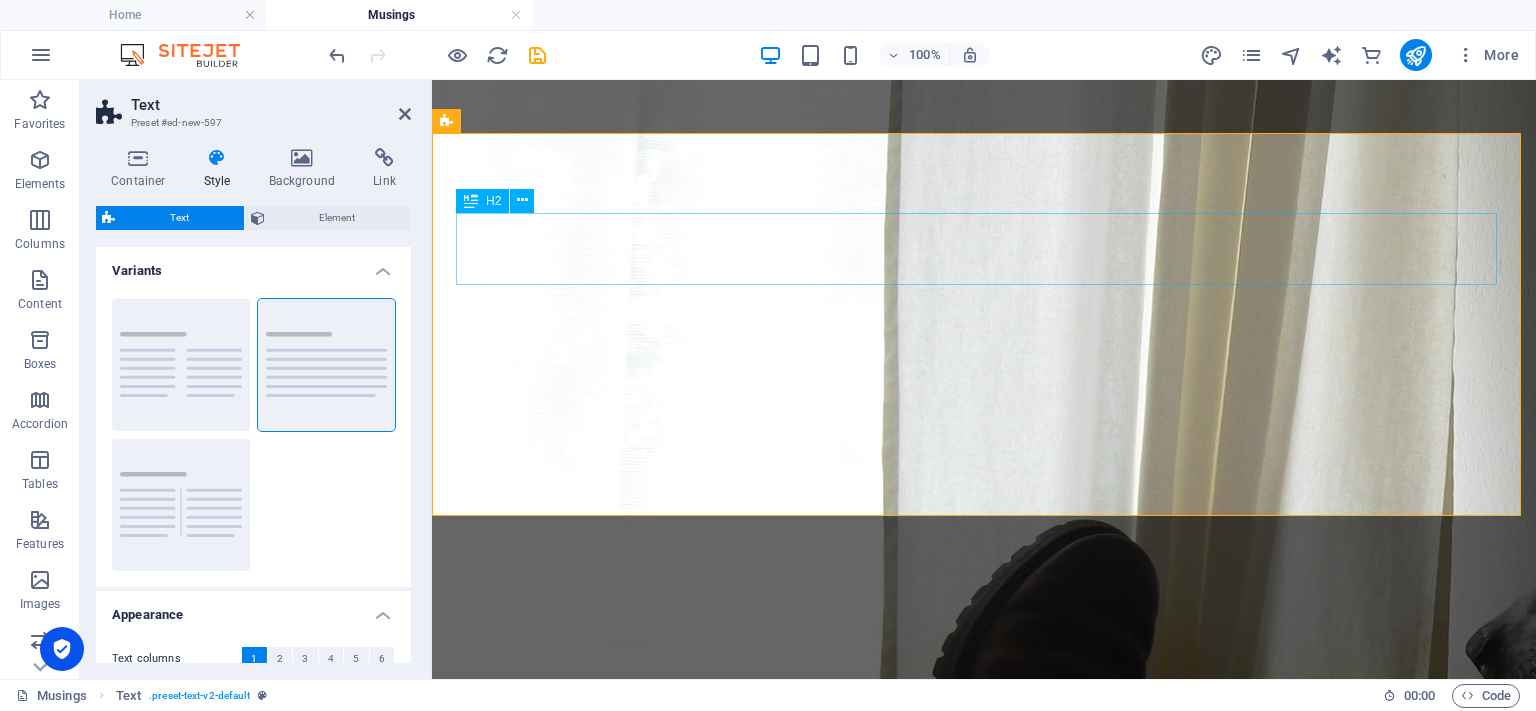 scroll, scrollTop: 5632, scrollLeft: 0, axis: vertical 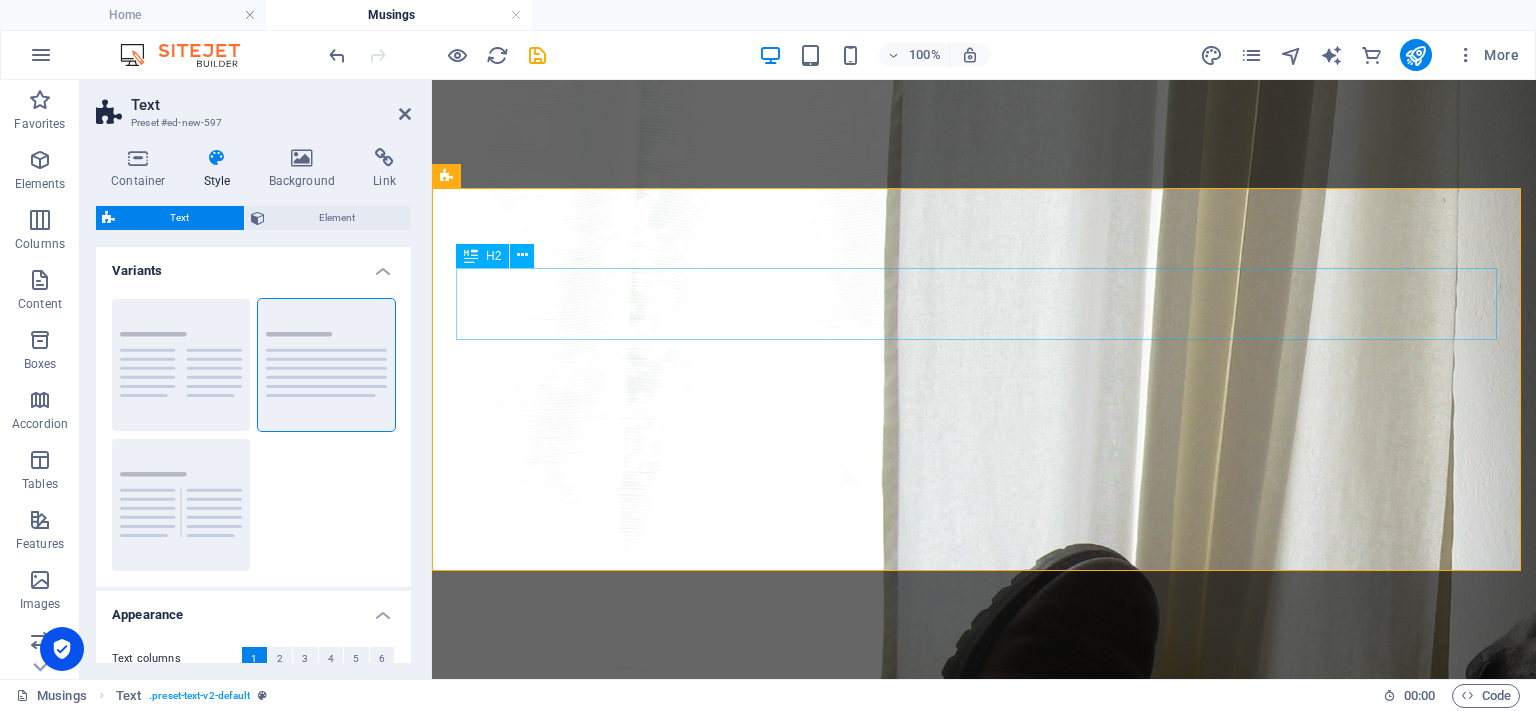 click on "Headline" at bounding box center (984, 3568) 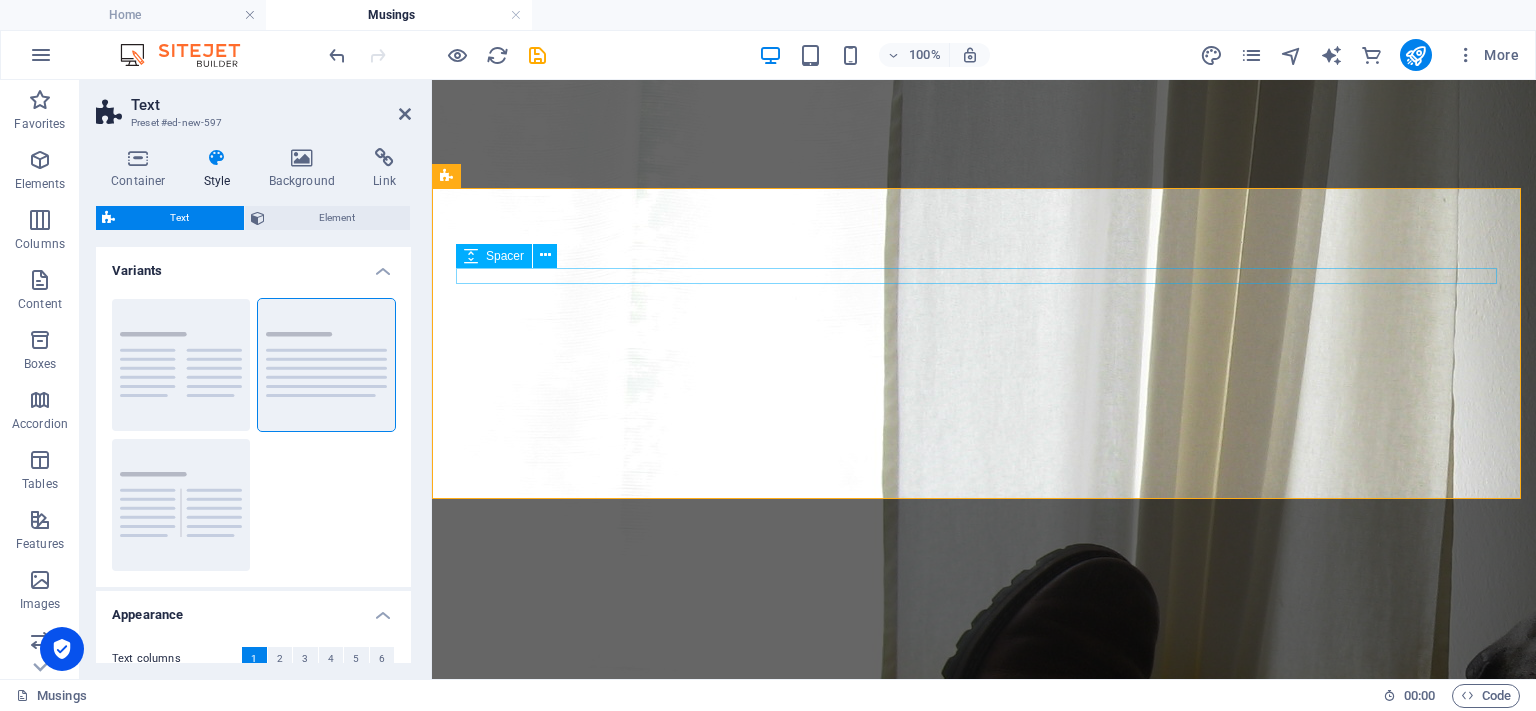 click at bounding box center (984, 3543) 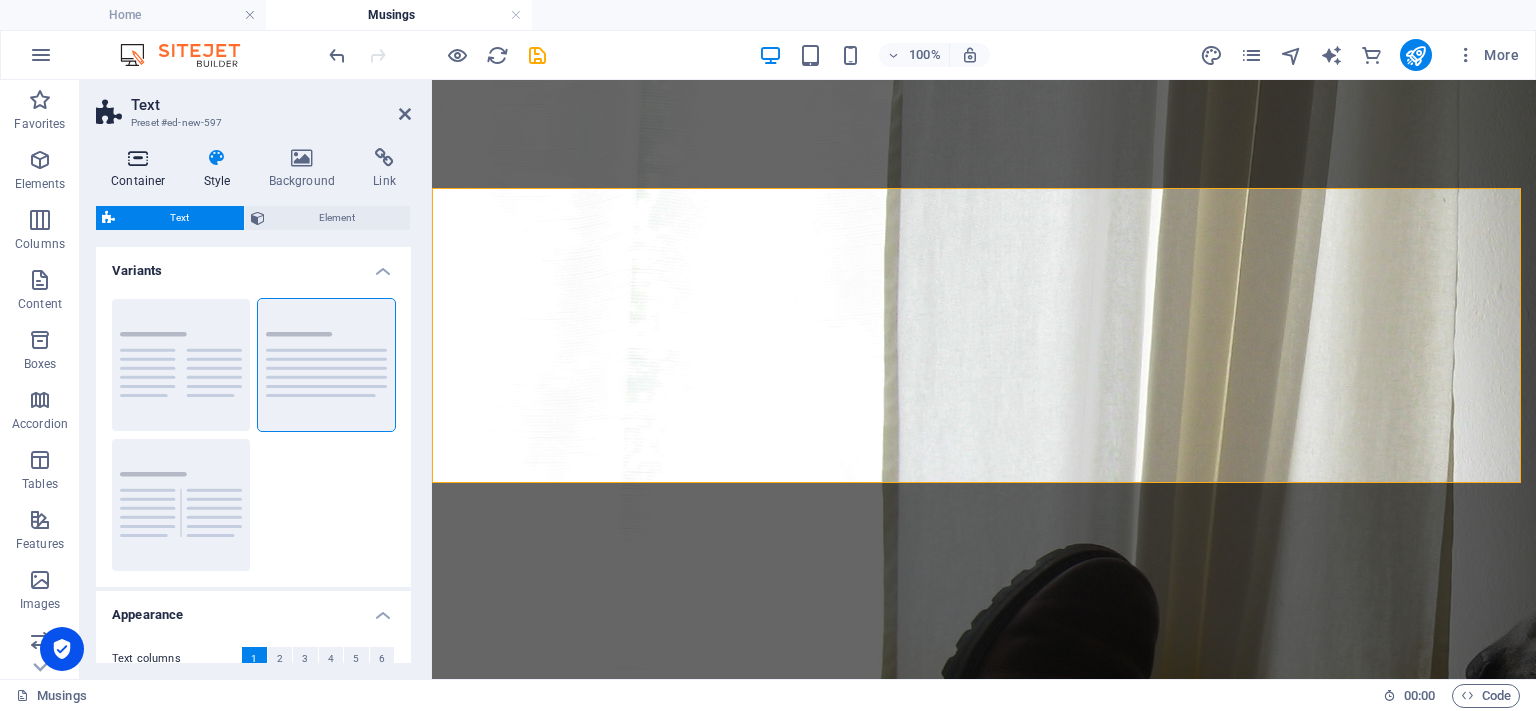 click at bounding box center (138, 158) 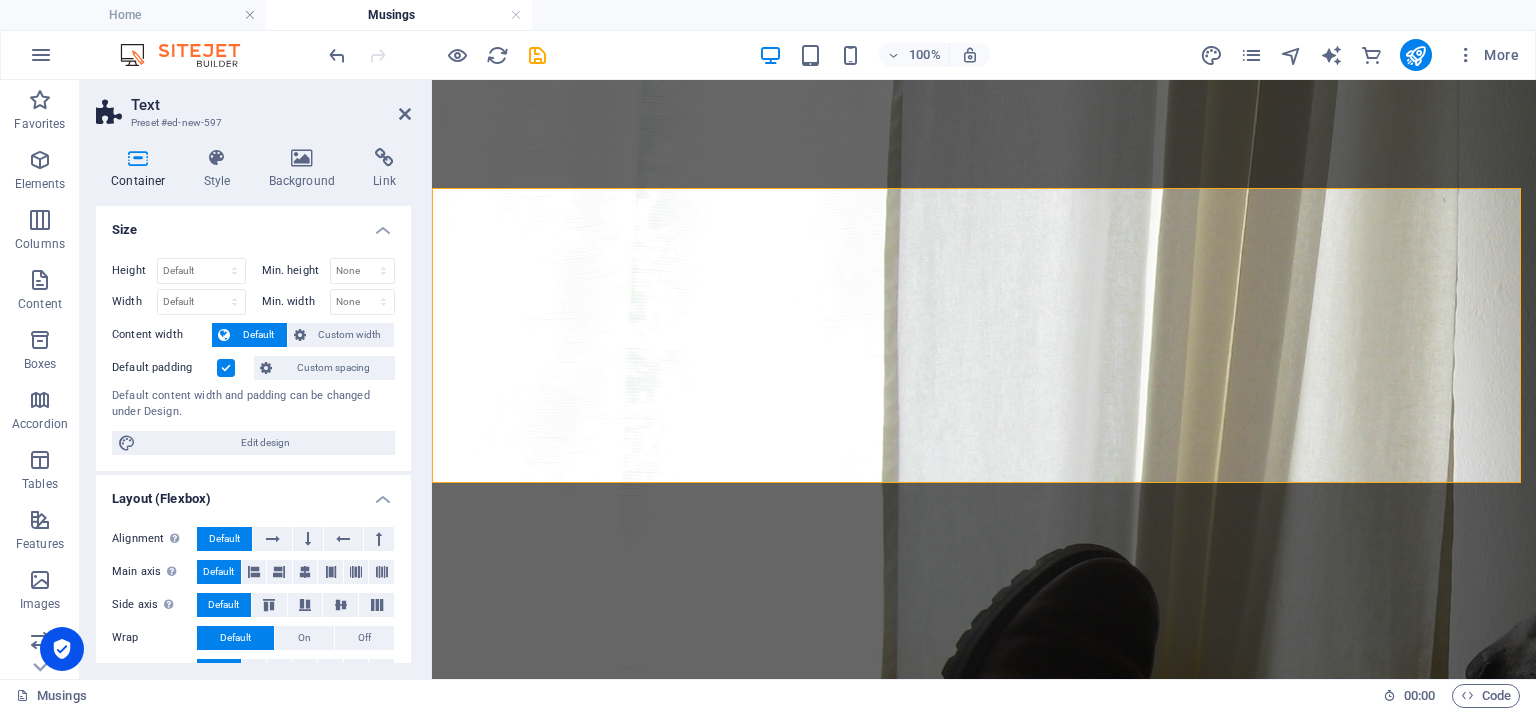 click at bounding box center (226, 368) 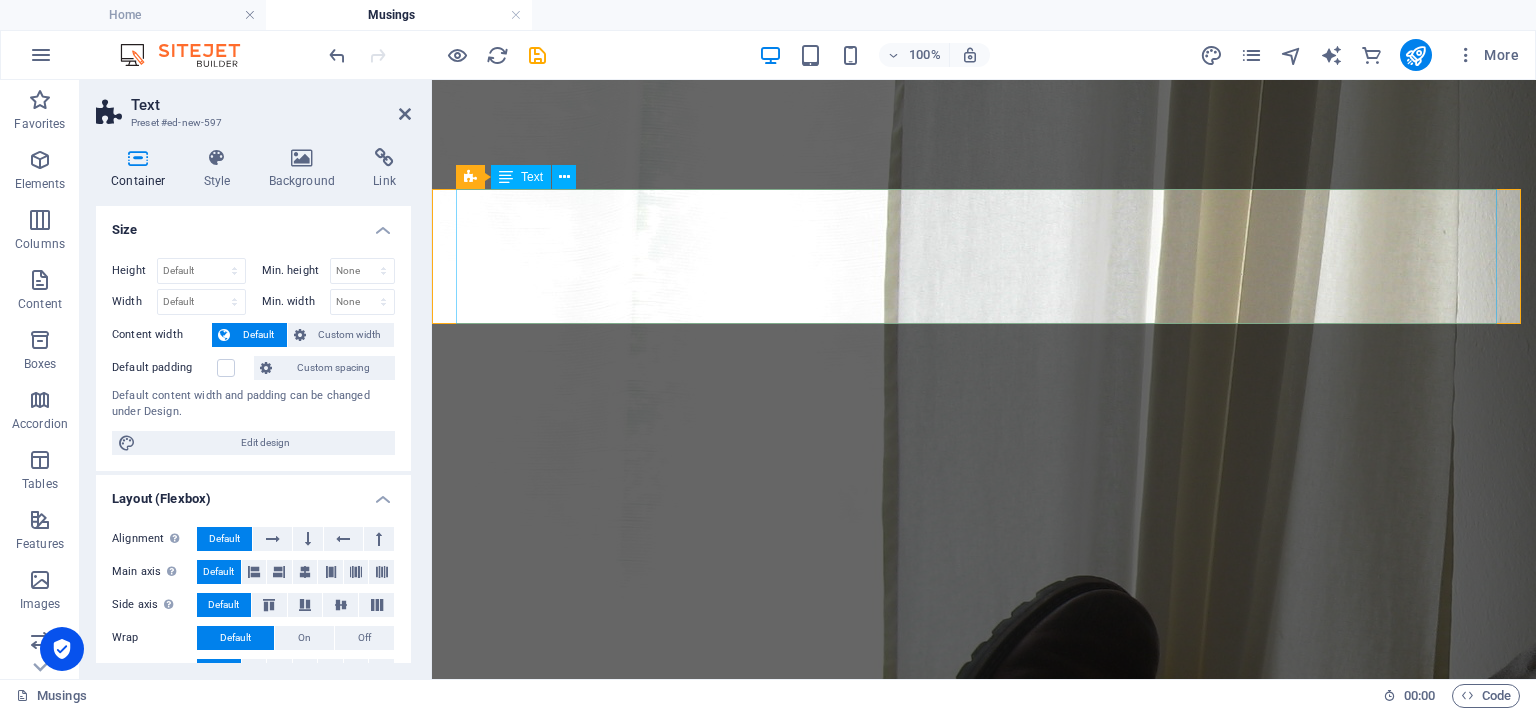 scroll, scrollTop: 5532, scrollLeft: 0, axis: vertical 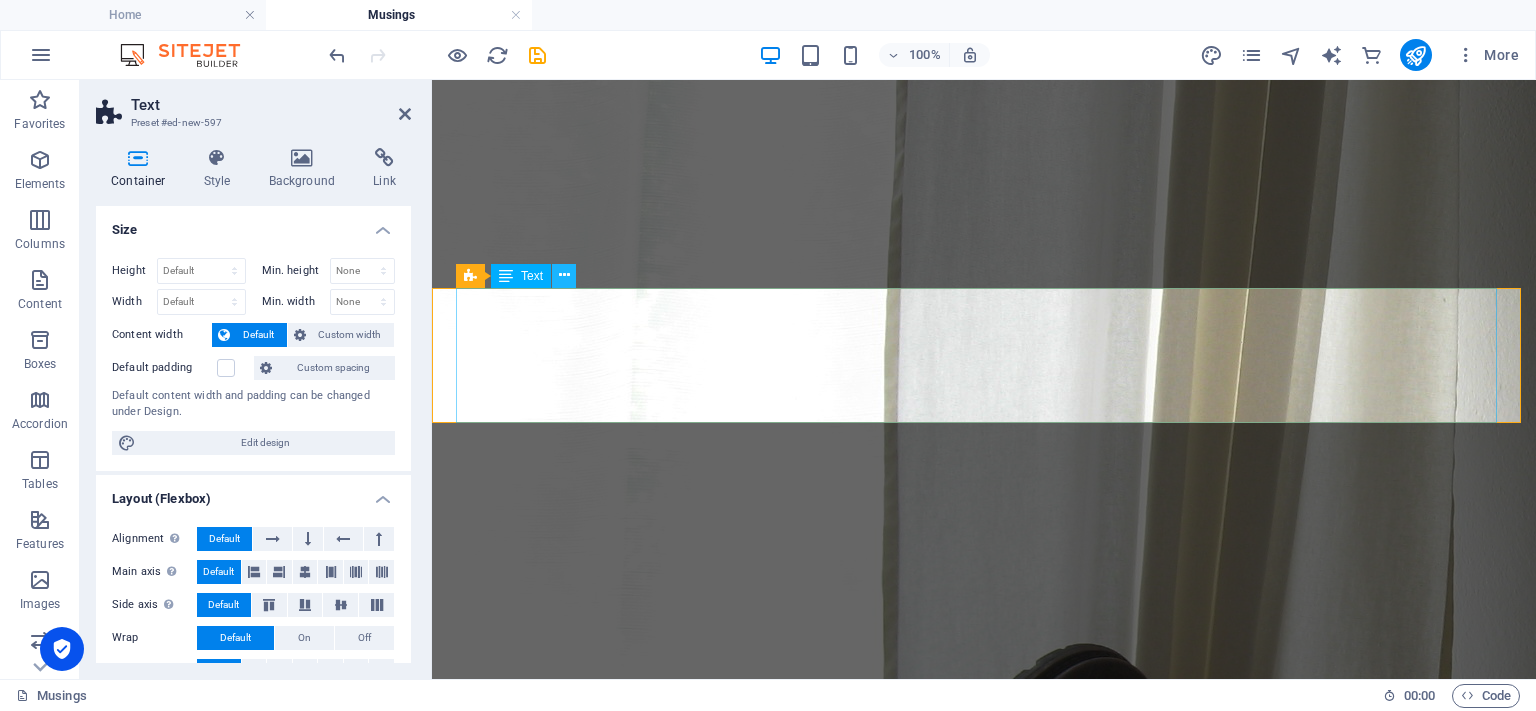 click at bounding box center [564, 276] 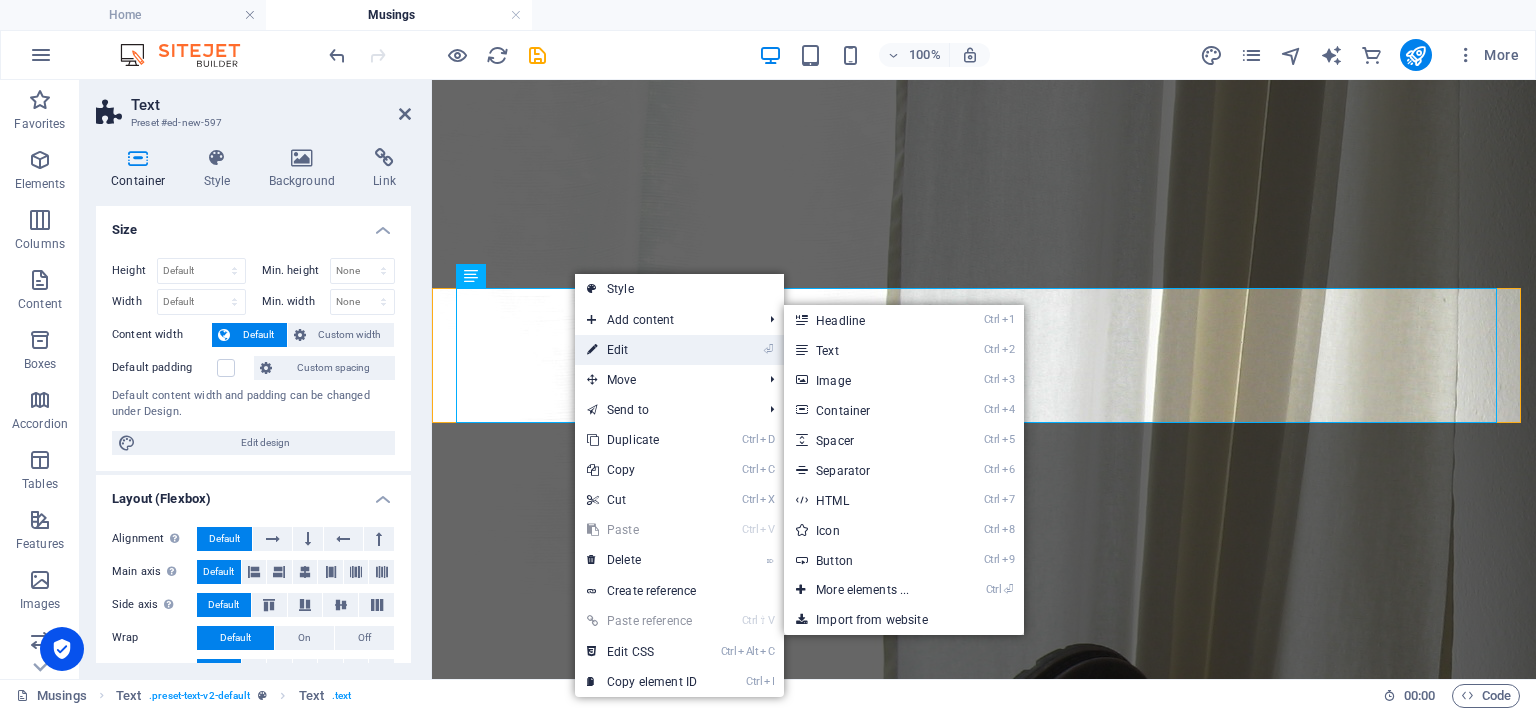 click on "⏎  Edit" at bounding box center (642, 350) 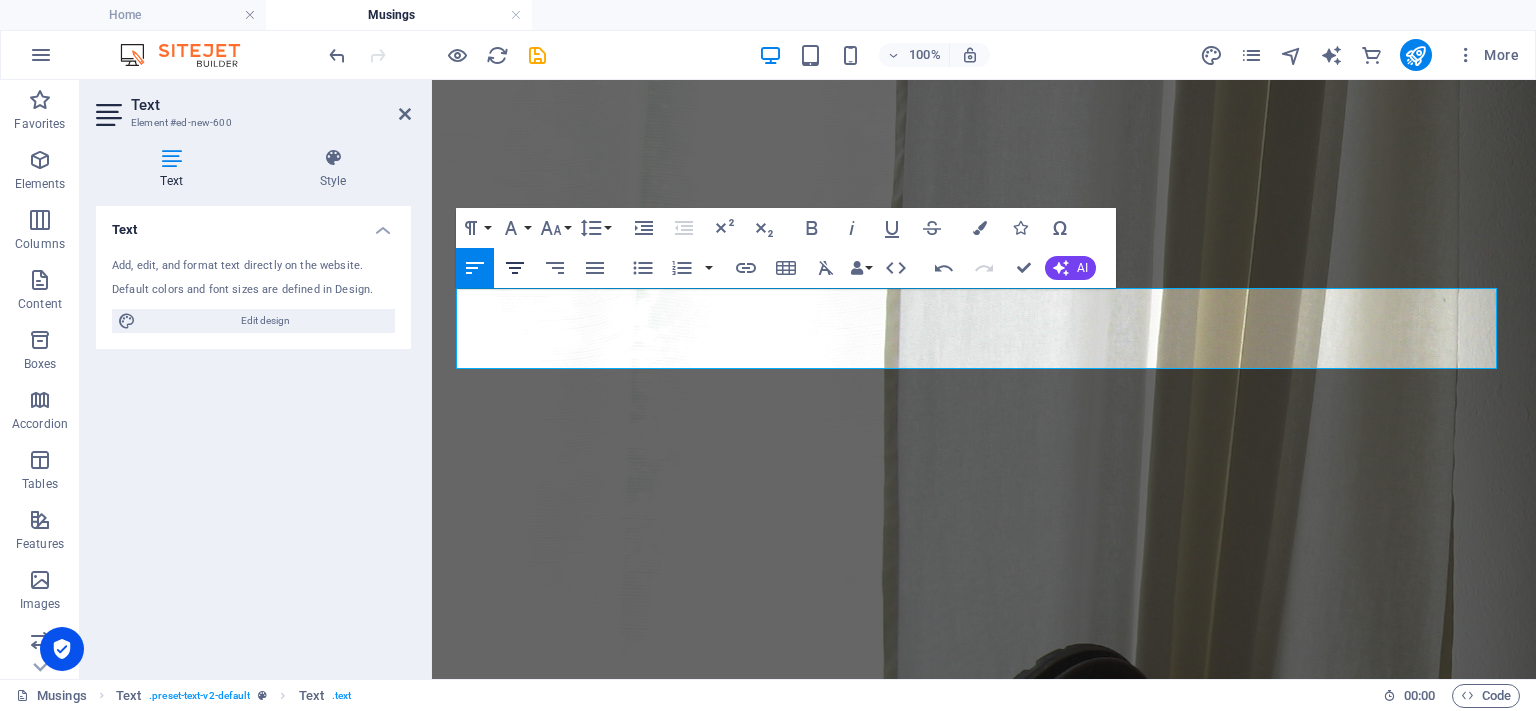 click 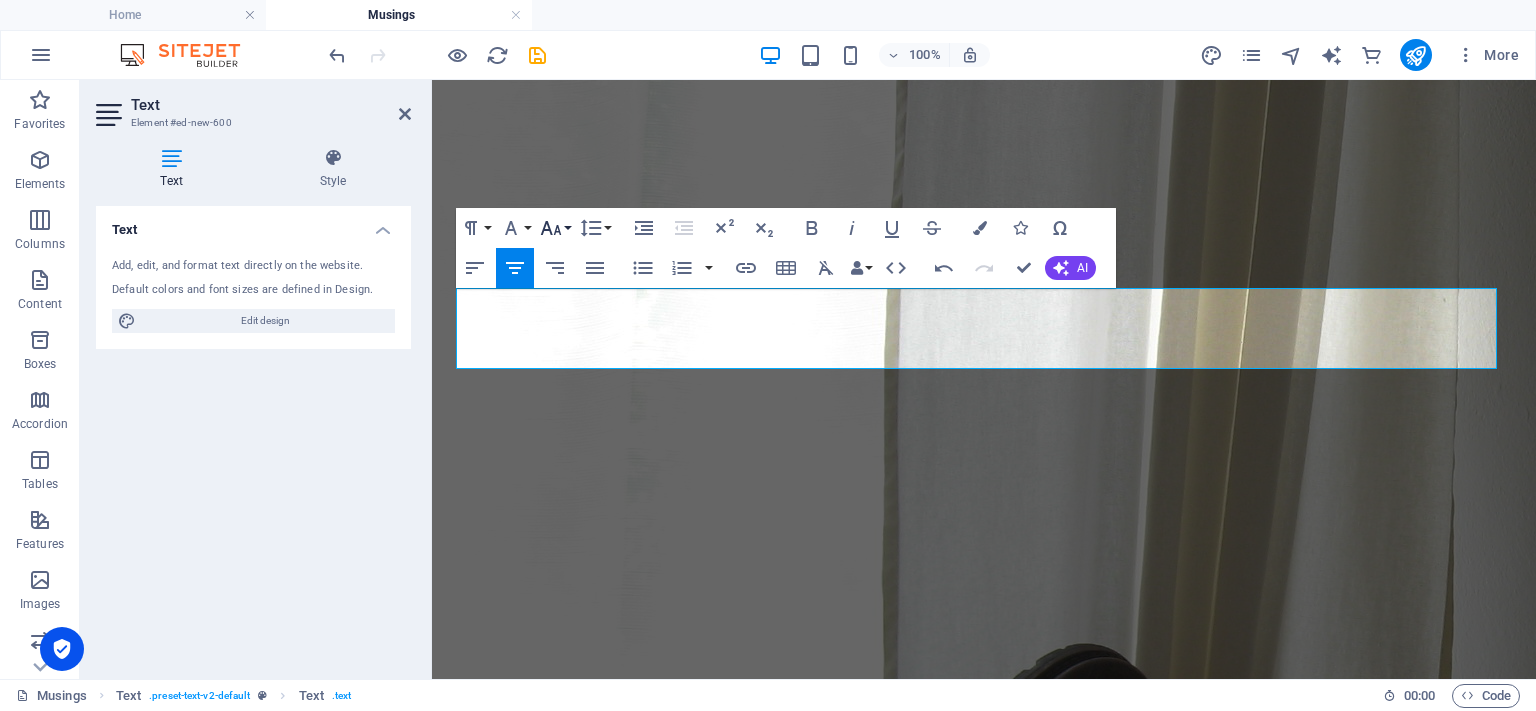 click 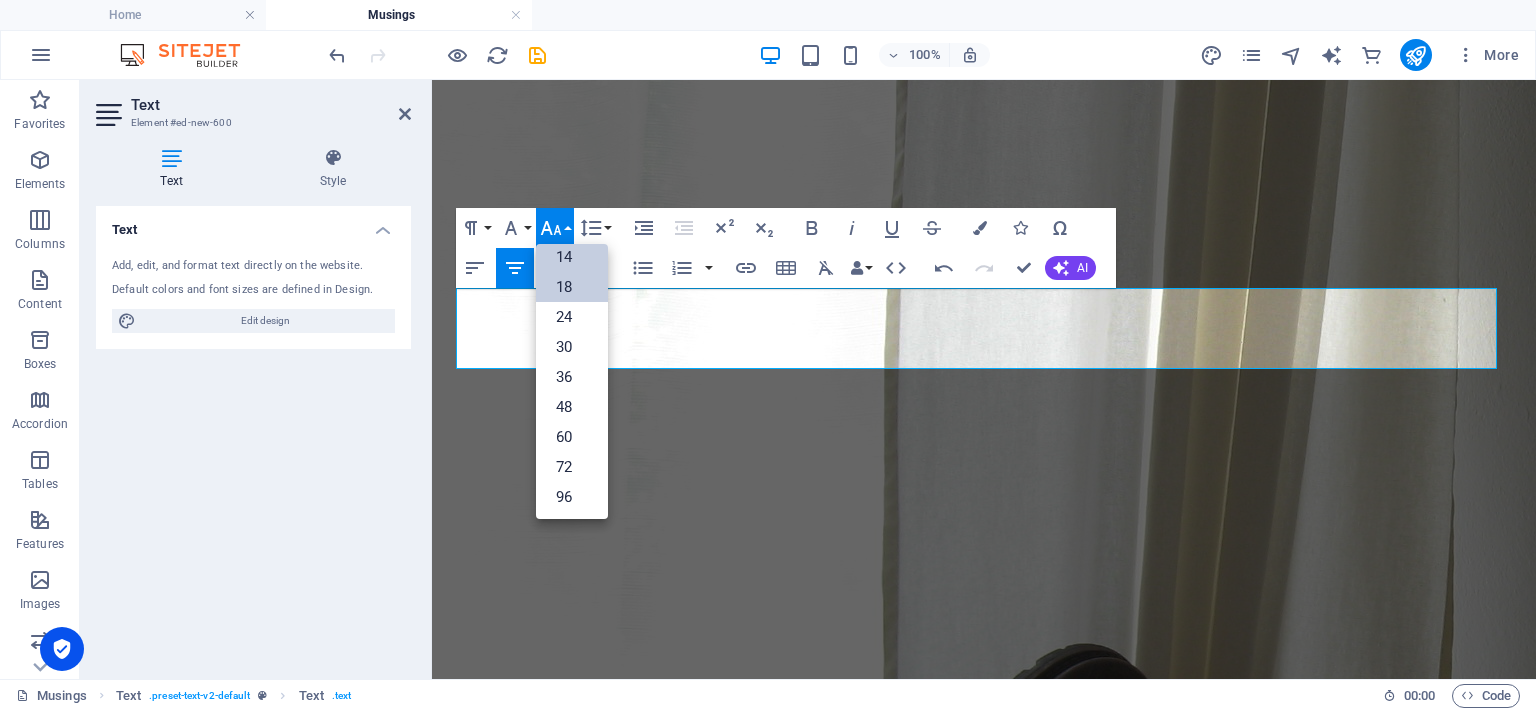 scroll, scrollTop: 60, scrollLeft: 0, axis: vertical 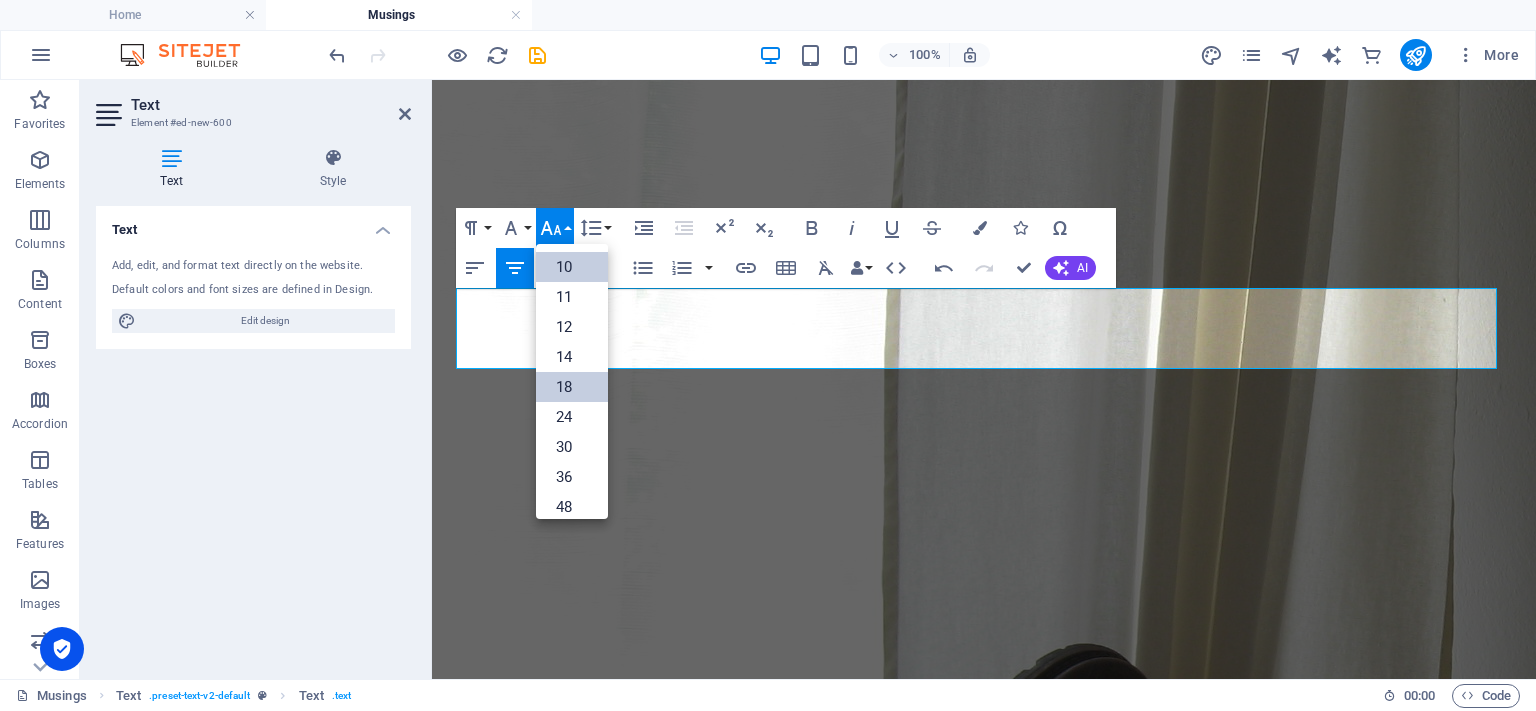 click on "10" at bounding box center (572, 267) 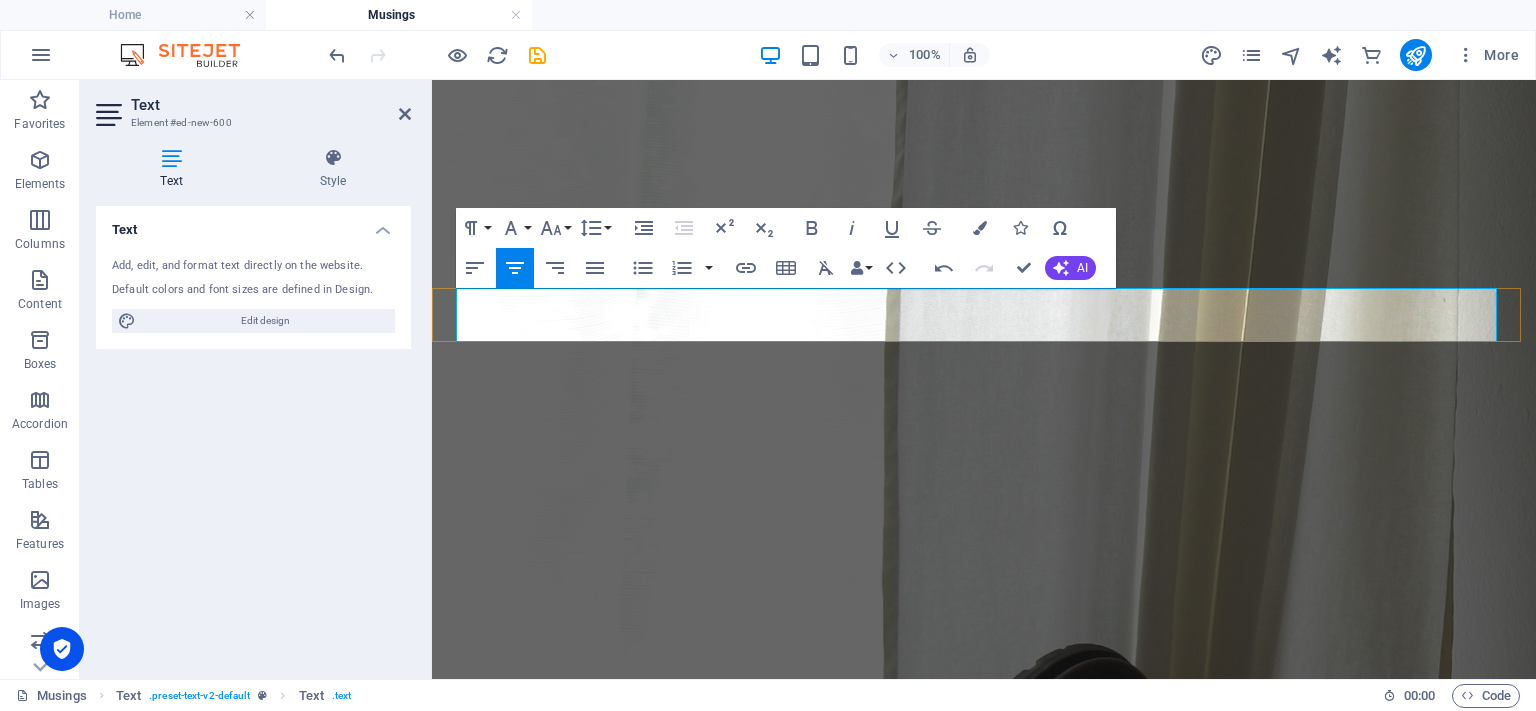 click on "Even industrial complexes can photograph beautifully in the right light, but their photographic contributions are exceedingly rare. This view, which greets me on most of my morning walks, illustrates just how pervasive is the industrial presence where I currently live." at bounding box center [984, 3660] 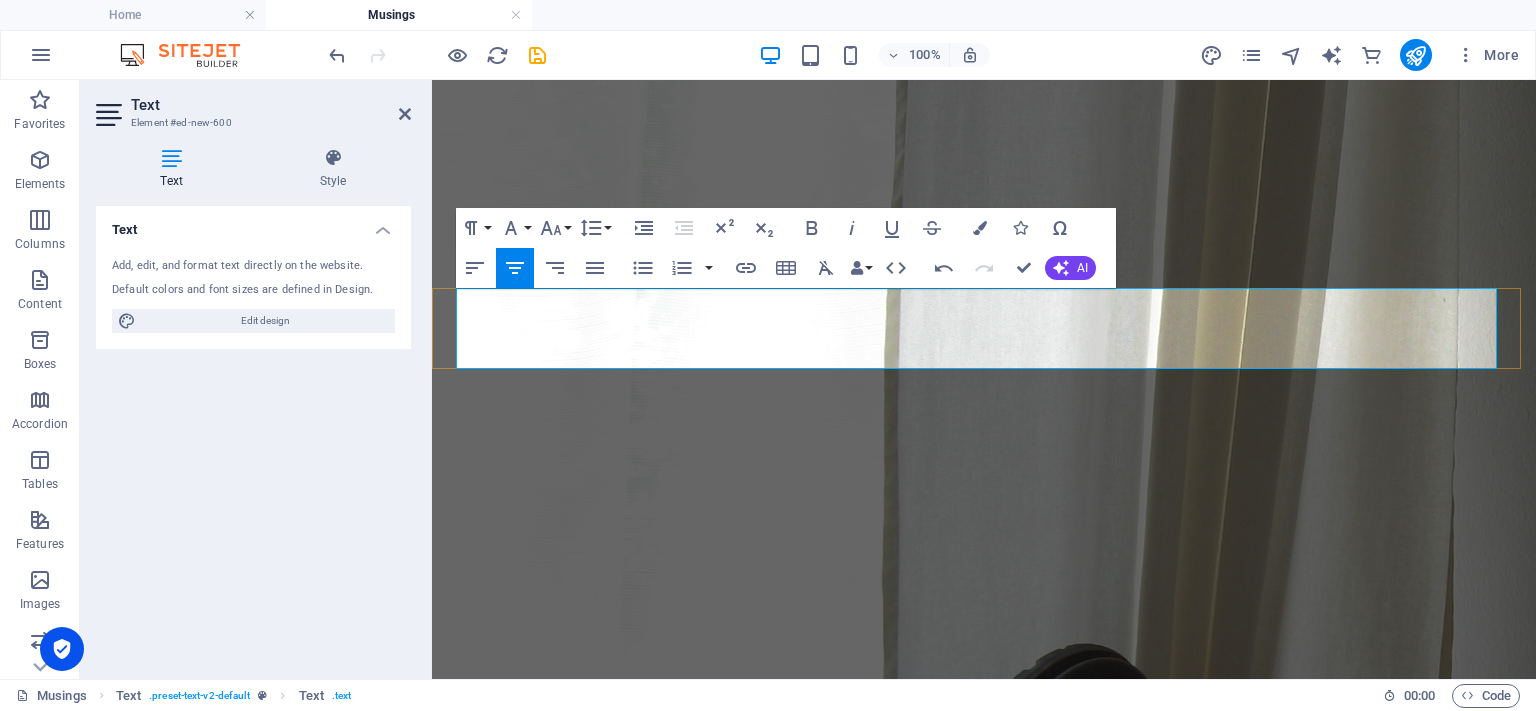 type 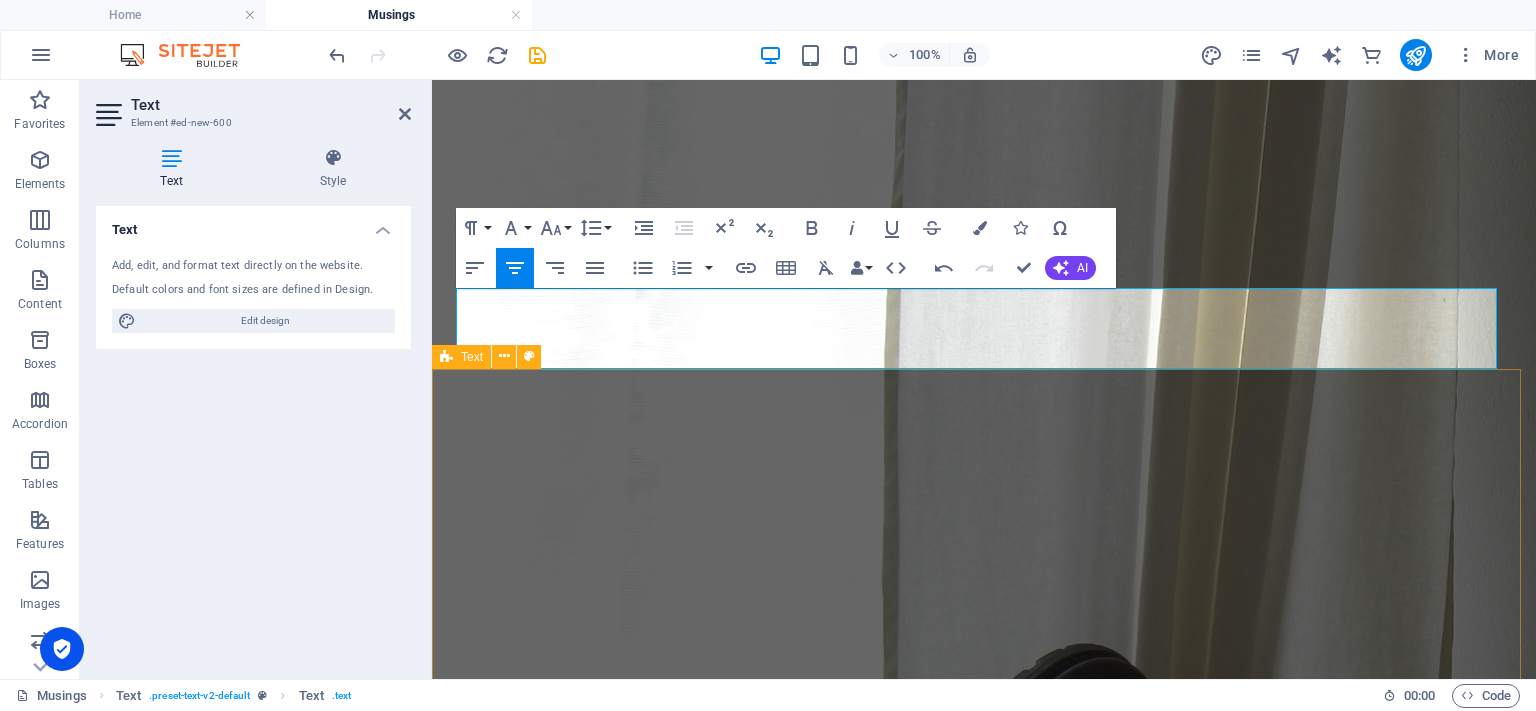 click on "Impressions of an Early Morning Constitutional The [DATE] The advantage of early [DATE] mornings in peak season, is that all the tourists sleep late… so I could enjoy a truly meditative walk this morning again." at bounding box center [984, 3807] 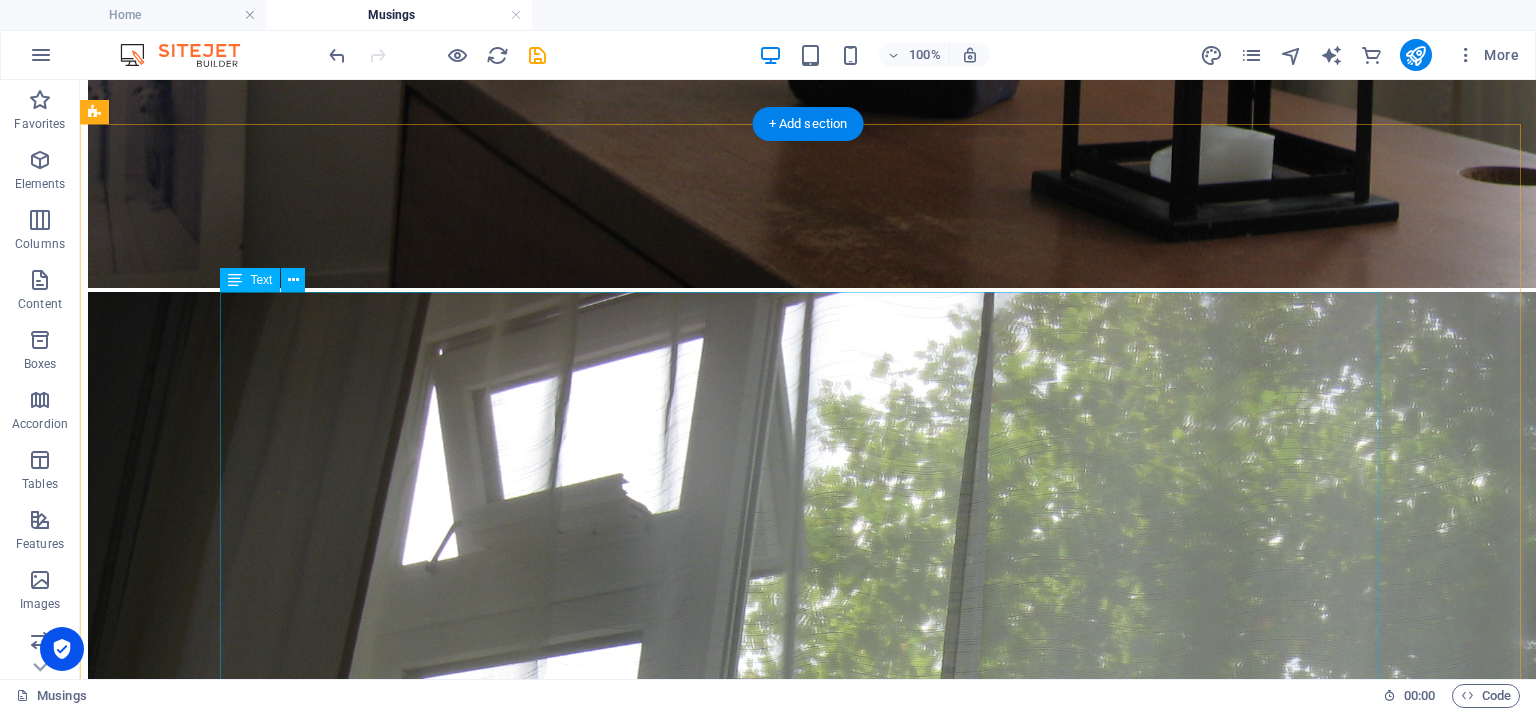 scroll, scrollTop: 3456, scrollLeft: 0, axis: vertical 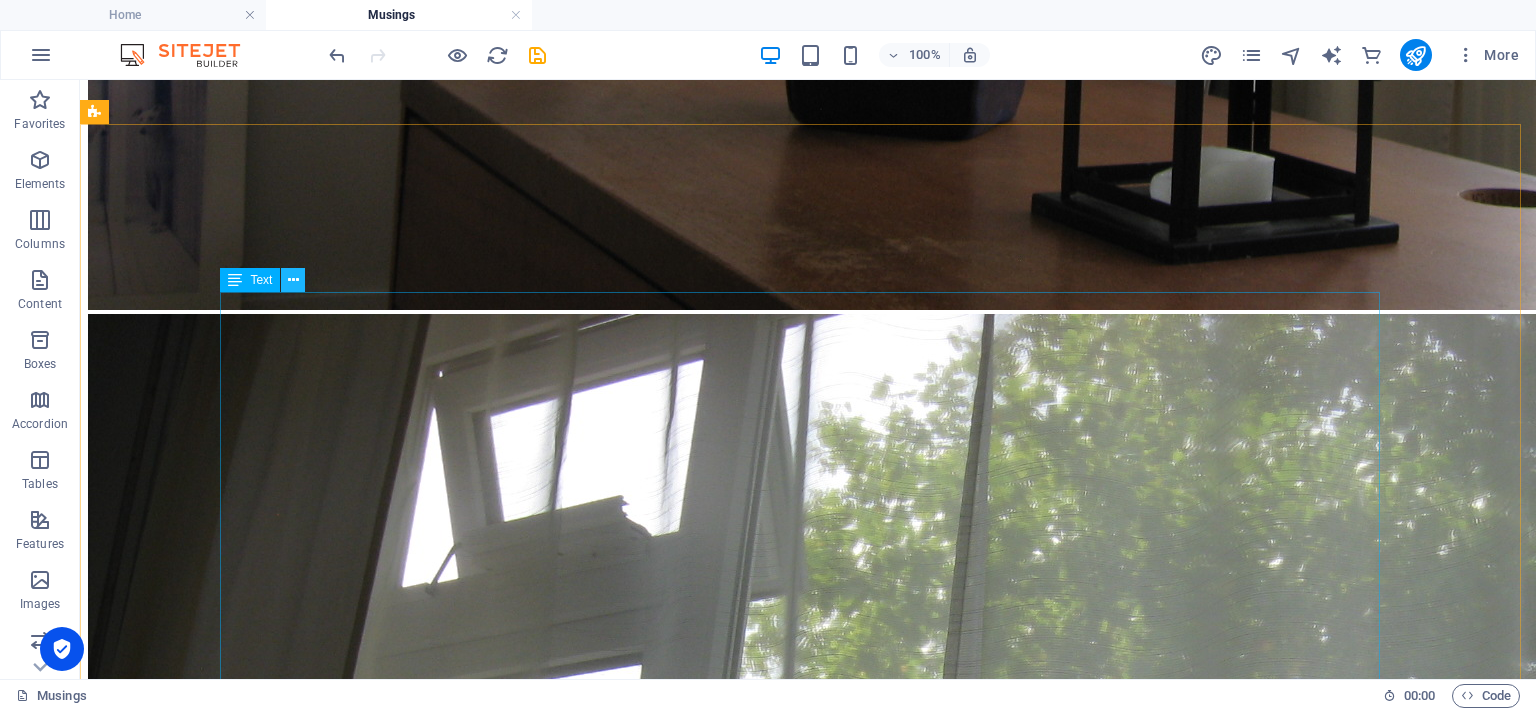 click at bounding box center (293, 280) 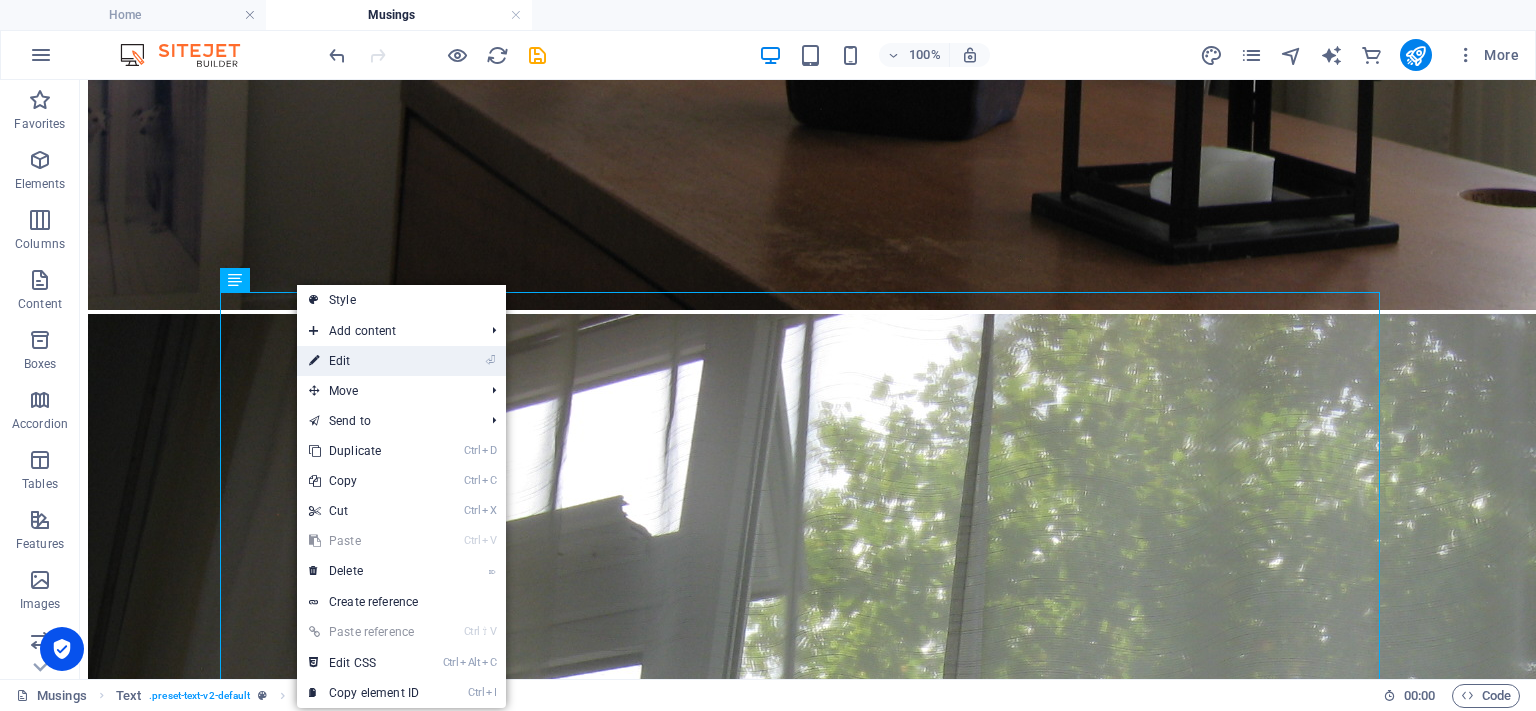 drag, startPoint x: 352, startPoint y: 354, endPoint x: 275, endPoint y: 55, distance: 308.75555 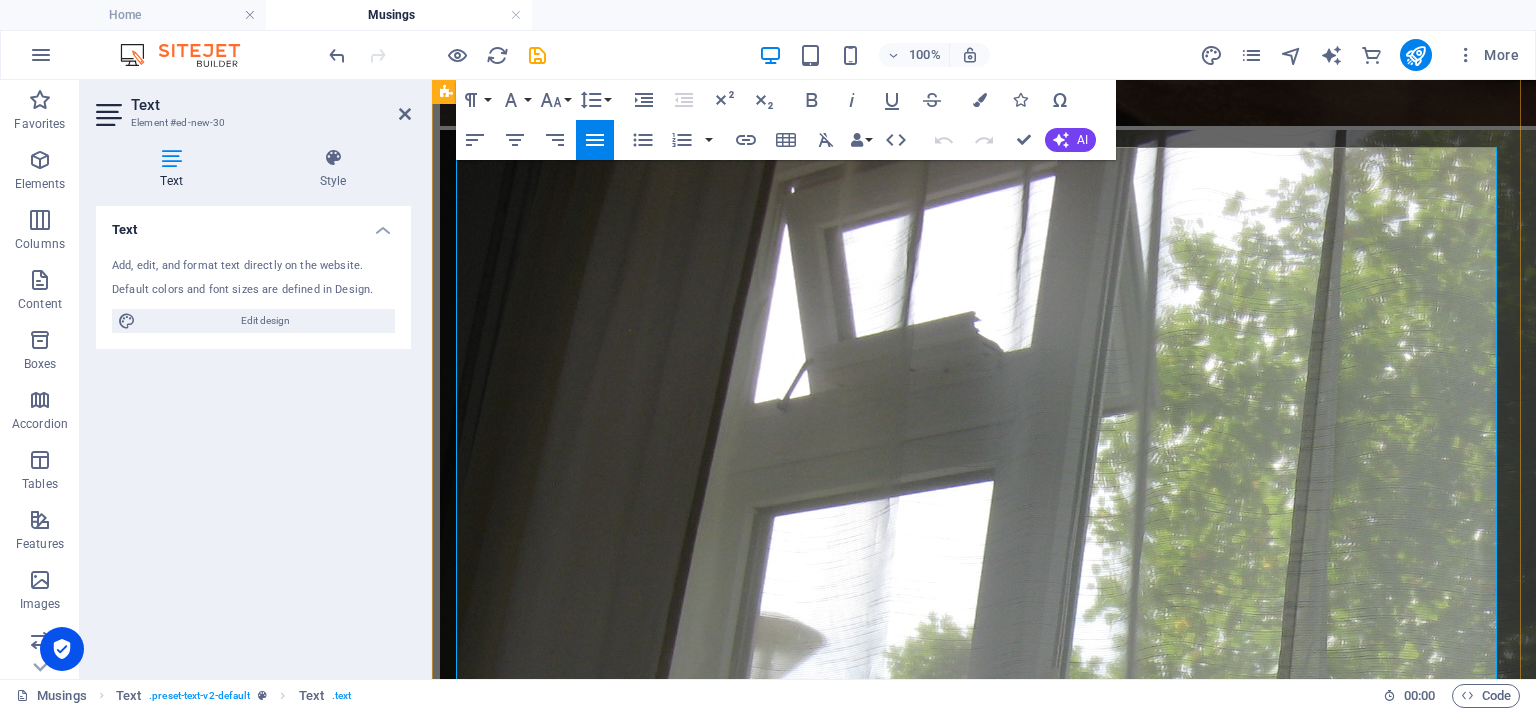 scroll, scrollTop: 3869, scrollLeft: 0, axis: vertical 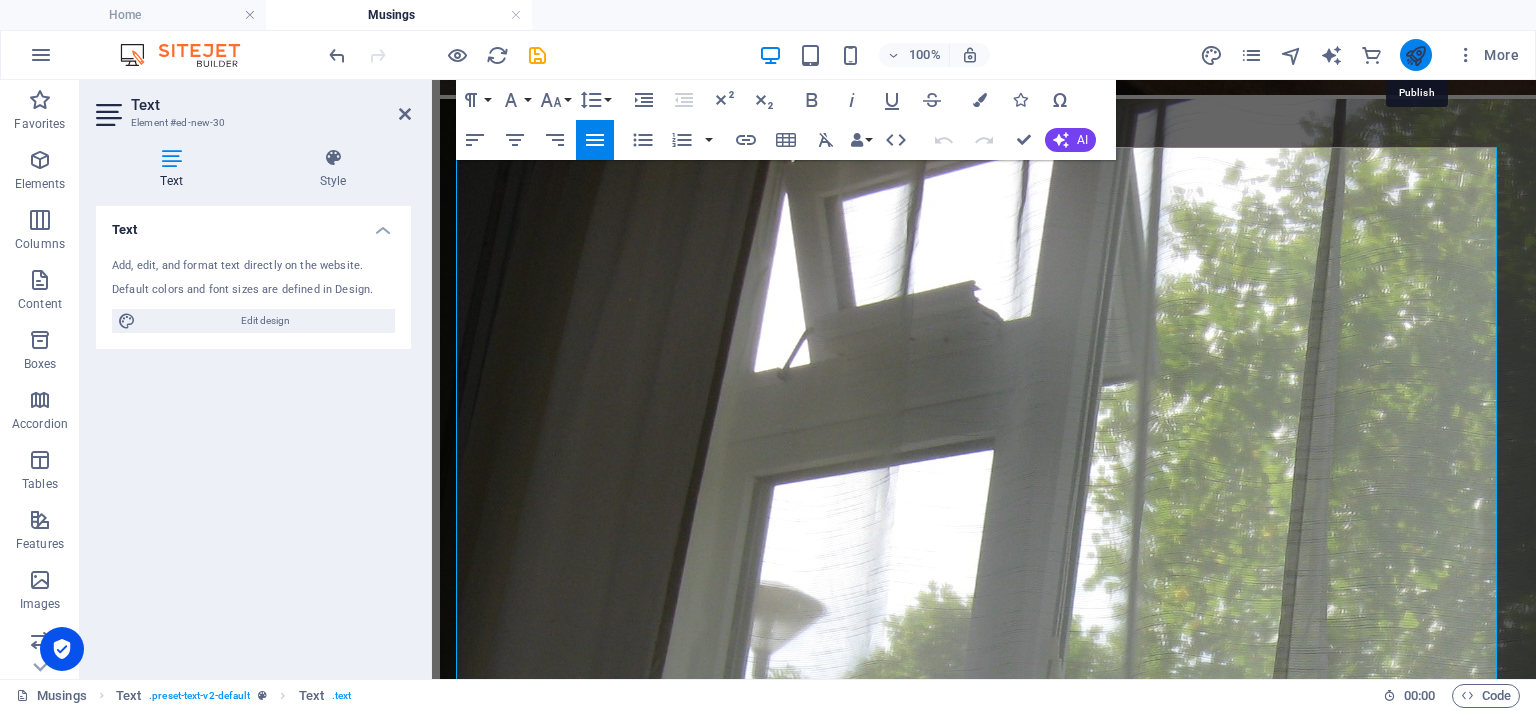 click at bounding box center (1415, 55) 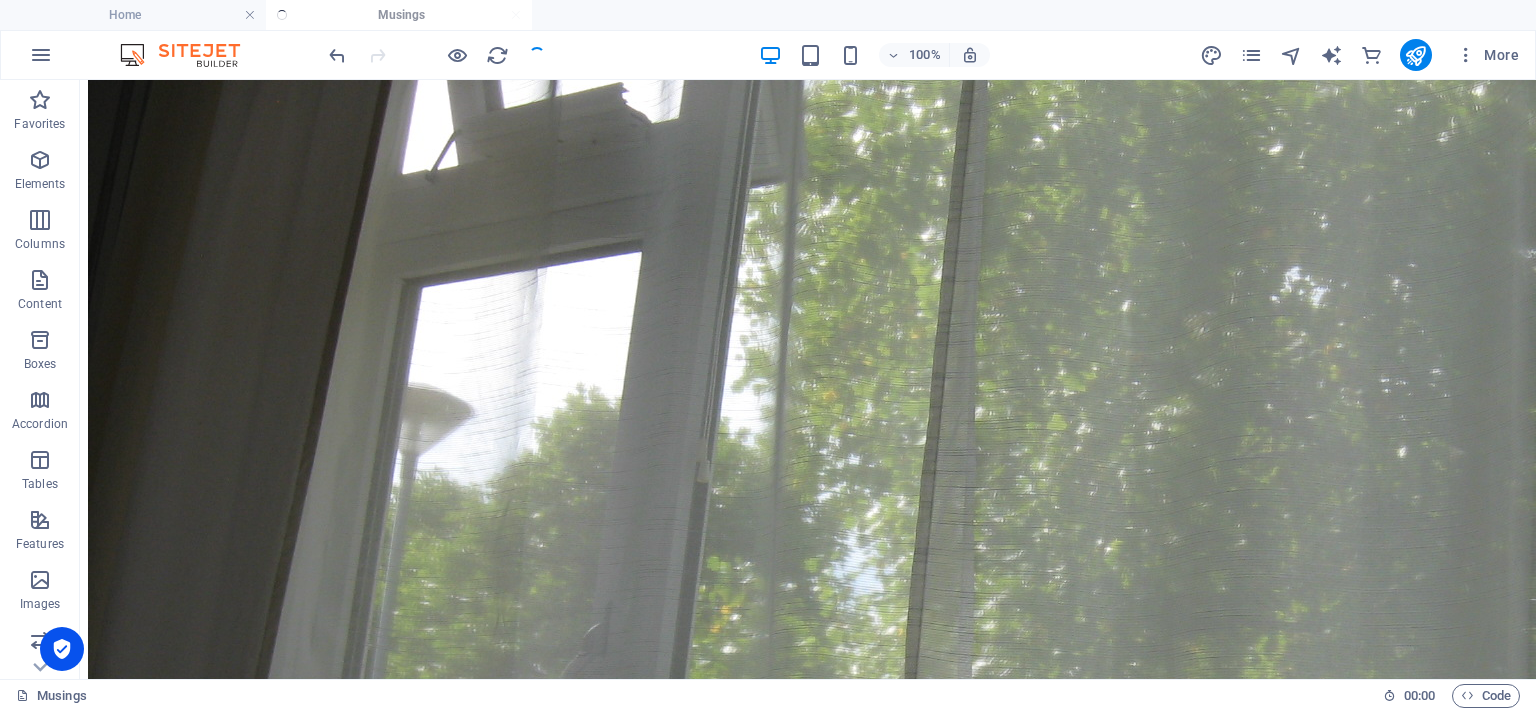 scroll, scrollTop: 3602, scrollLeft: 0, axis: vertical 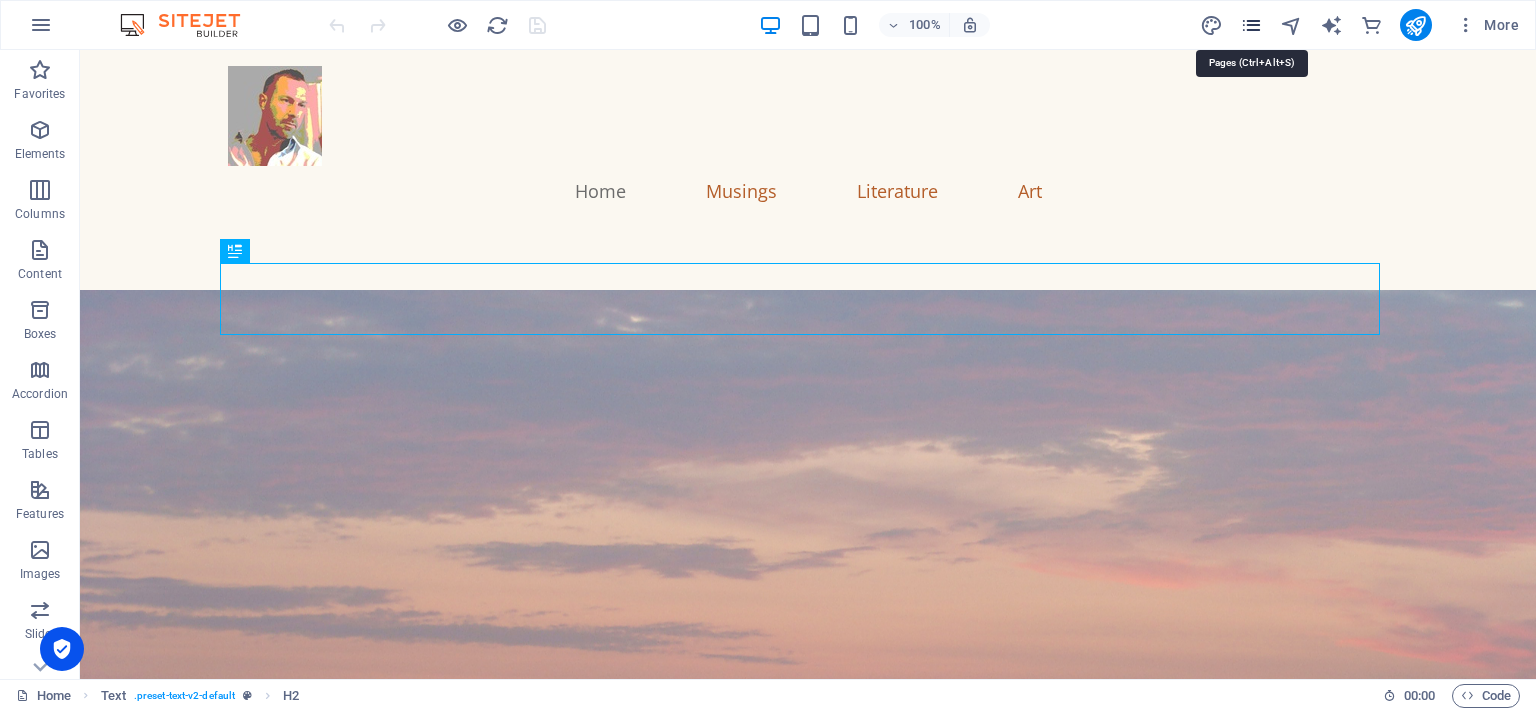 click at bounding box center (1251, 25) 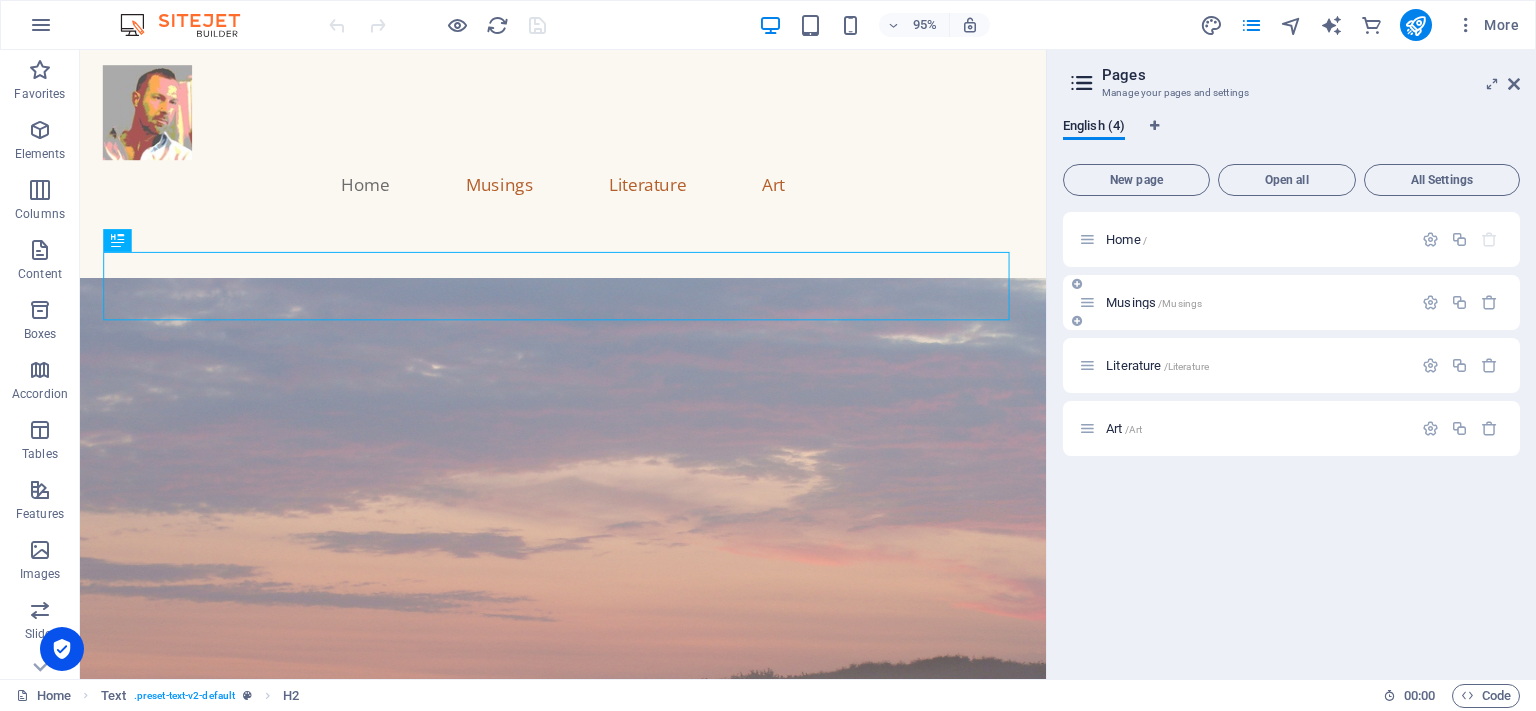 click on "Musings /Musings" at bounding box center (1154, 302) 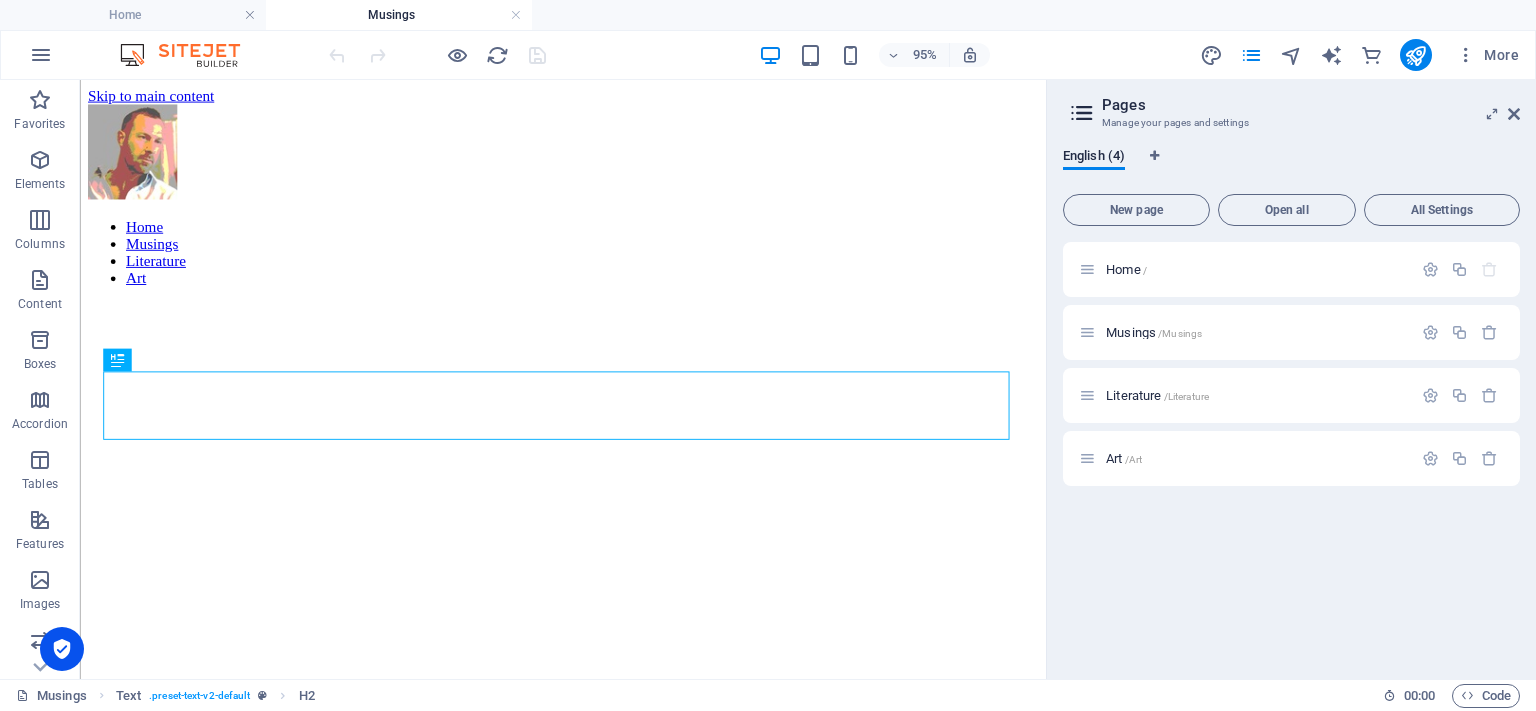 scroll, scrollTop: 790, scrollLeft: 0, axis: vertical 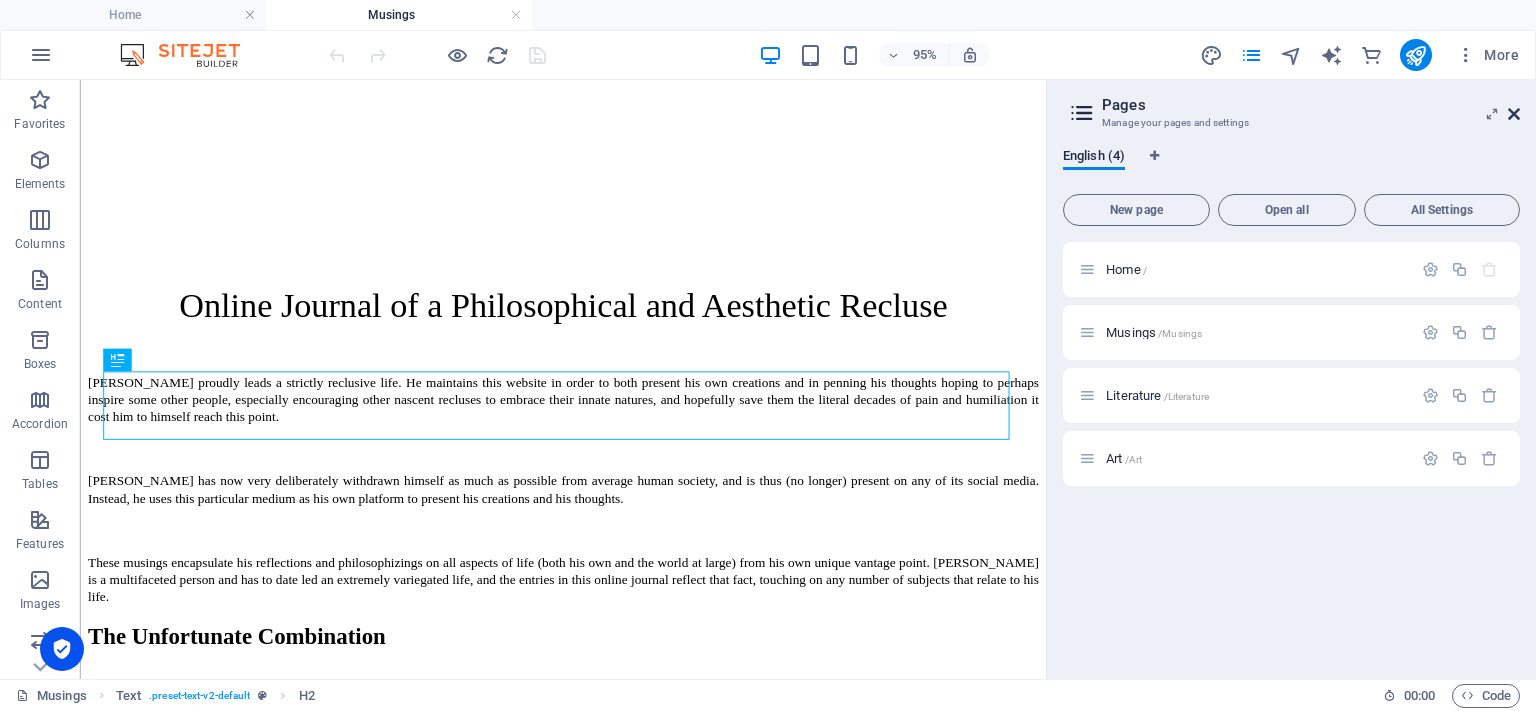drag, startPoint x: 1516, startPoint y: 114, endPoint x: 1409, endPoint y: 35, distance: 133.00375 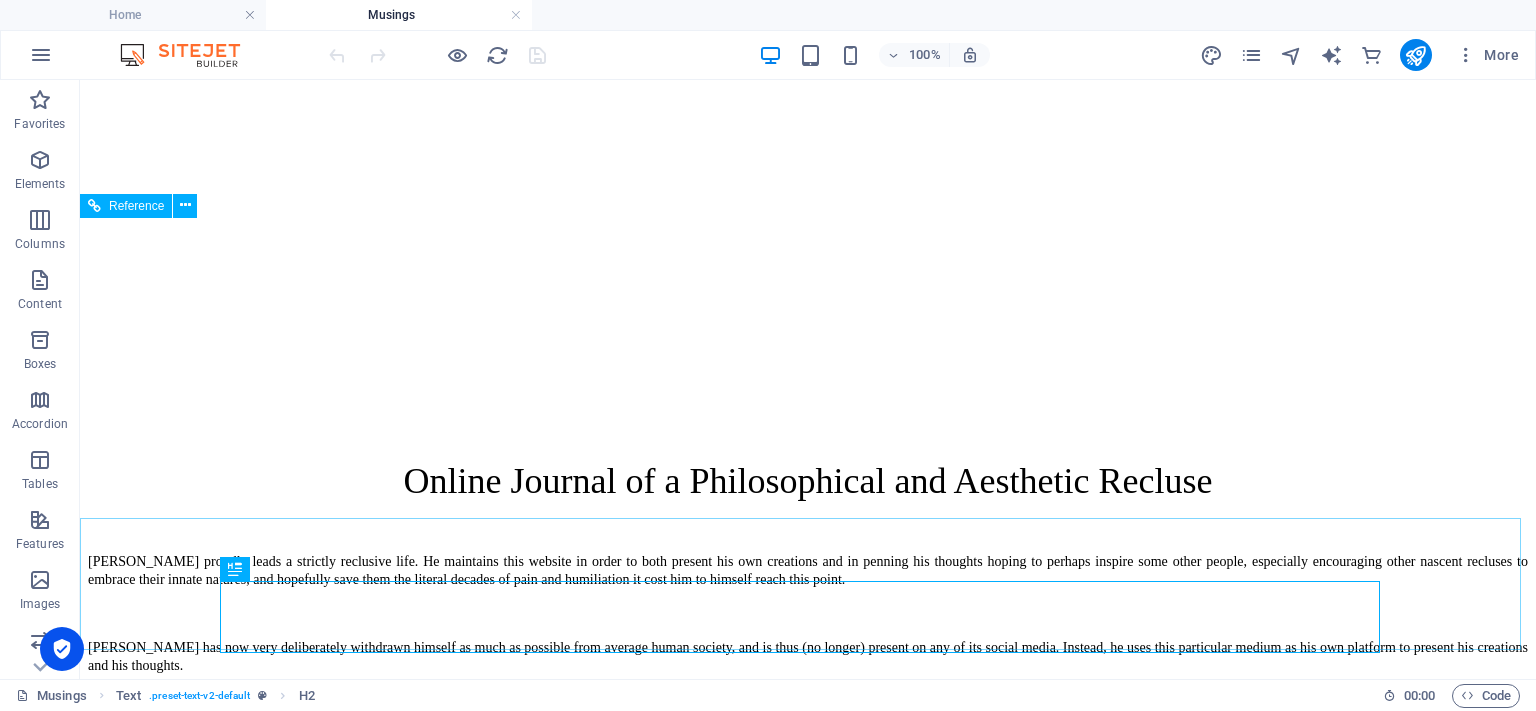 scroll, scrollTop: 190, scrollLeft: 0, axis: vertical 